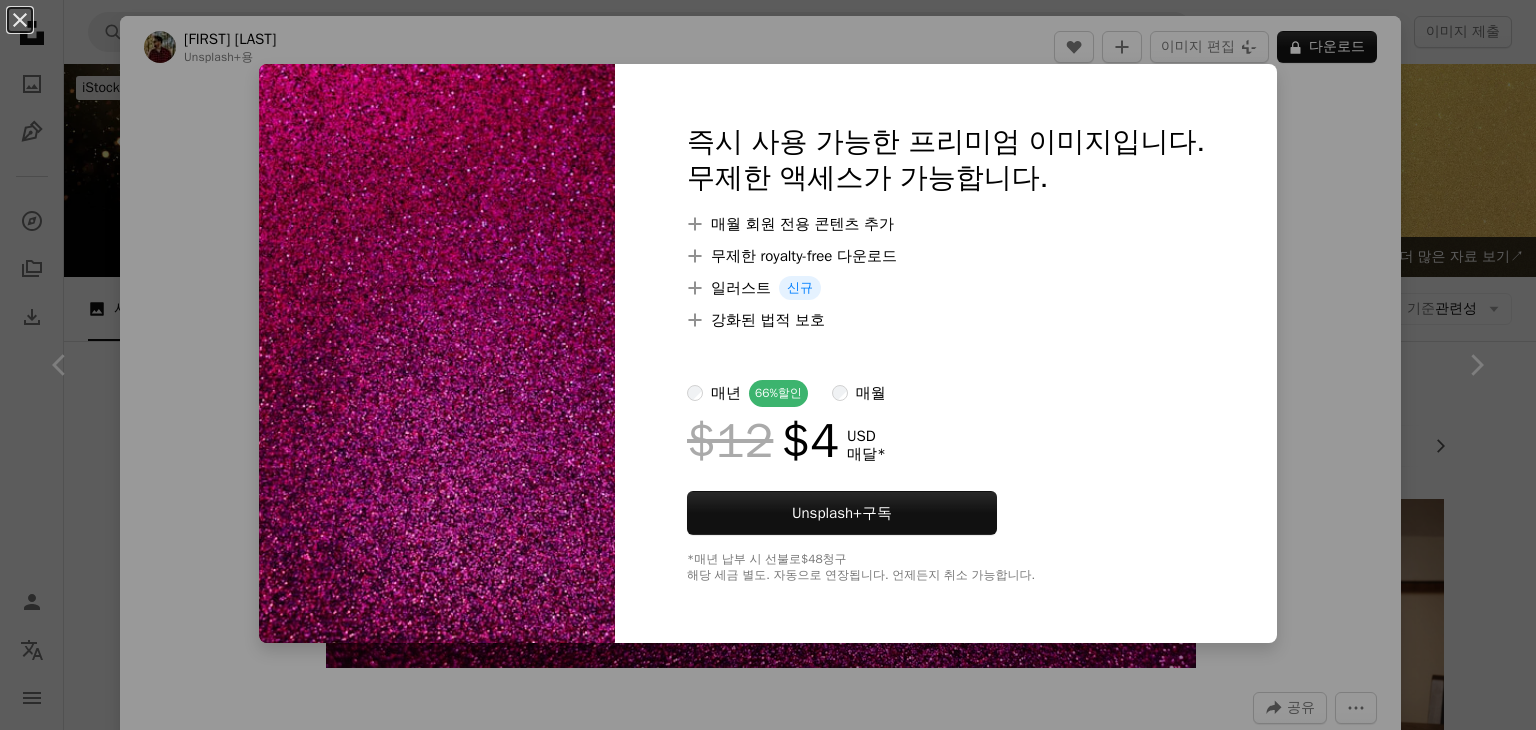scroll, scrollTop: 800, scrollLeft: 0, axis: vertical 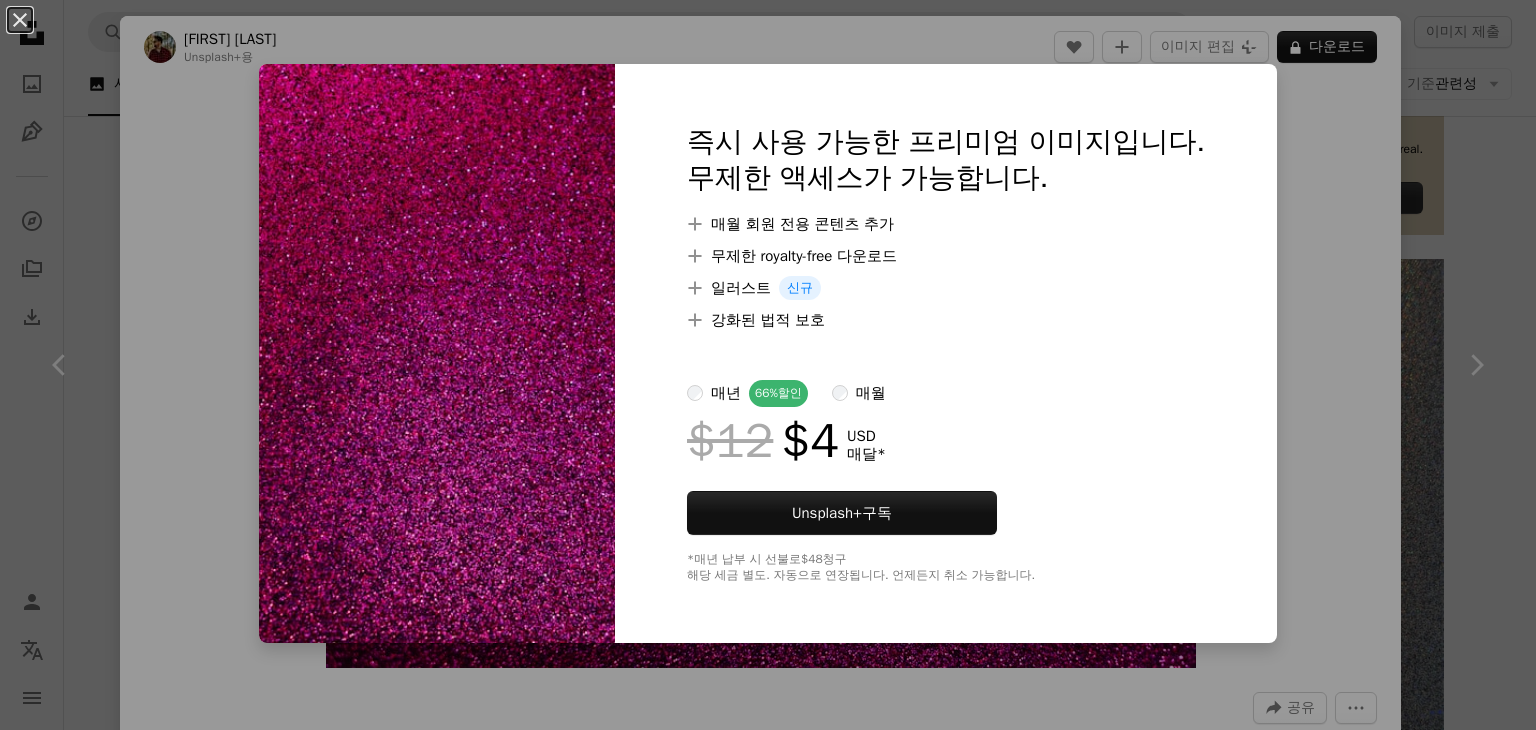 click on "An X shape 즉시 사용 가능한 프리미엄 이미지입니다. 무제한 액세스가 가능합니다. A plus sign 매월 회원 전용 콘텐츠 추가 A plus sign 무제한 royalty-free 다운로드 A plus sign 일러스트  신규 A plus sign 강화된 법적 보호 매년 66%  할인 매월 $12   $4 USD 매달 * Unsplash+  구독 *매년 납부 시 선불로  $48  청구 해당 세금 별도. 자동으로 연장됩니다. 언제든지 취소 가능합니다." at bounding box center (768, 365) 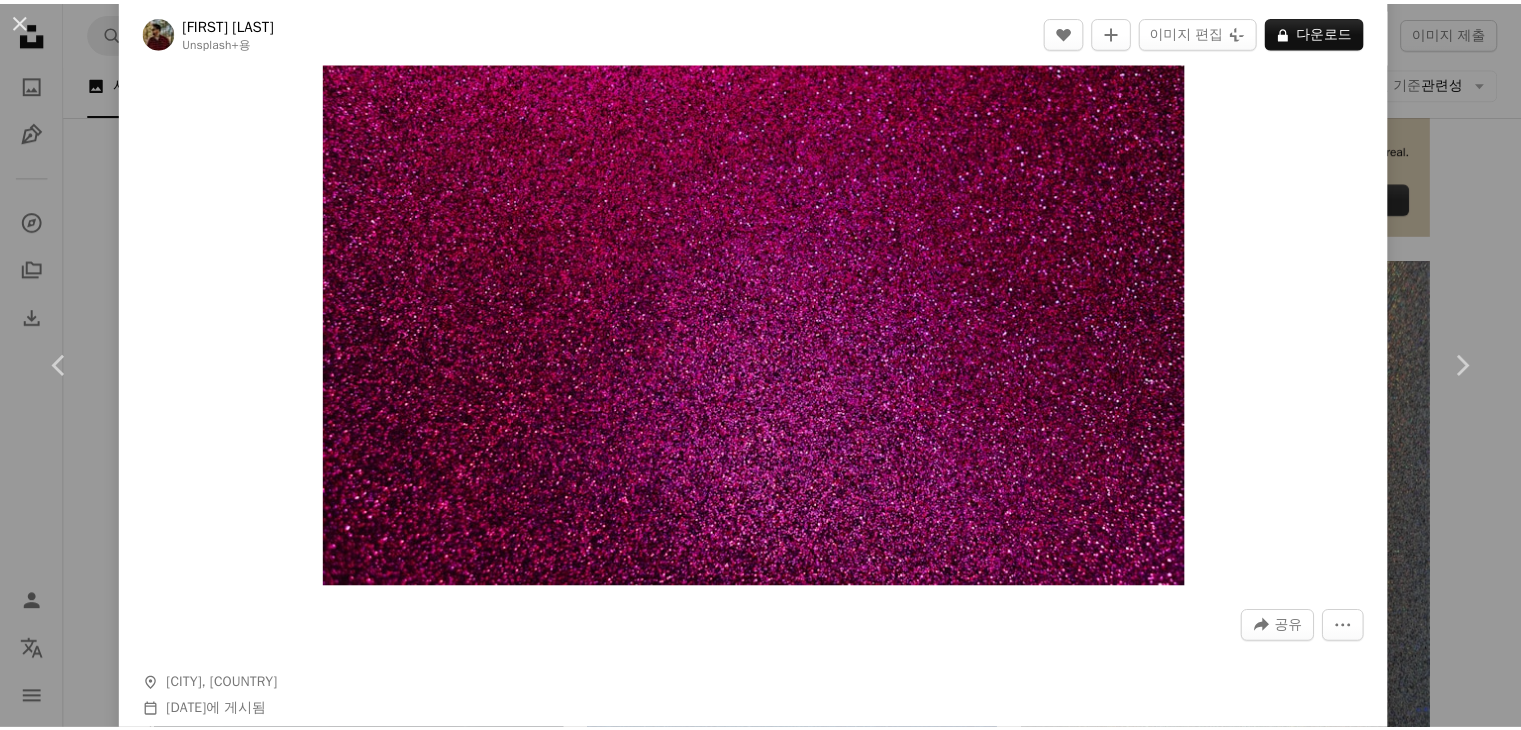 scroll, scrollTop: 0, scrollLeft: 0, axis: both 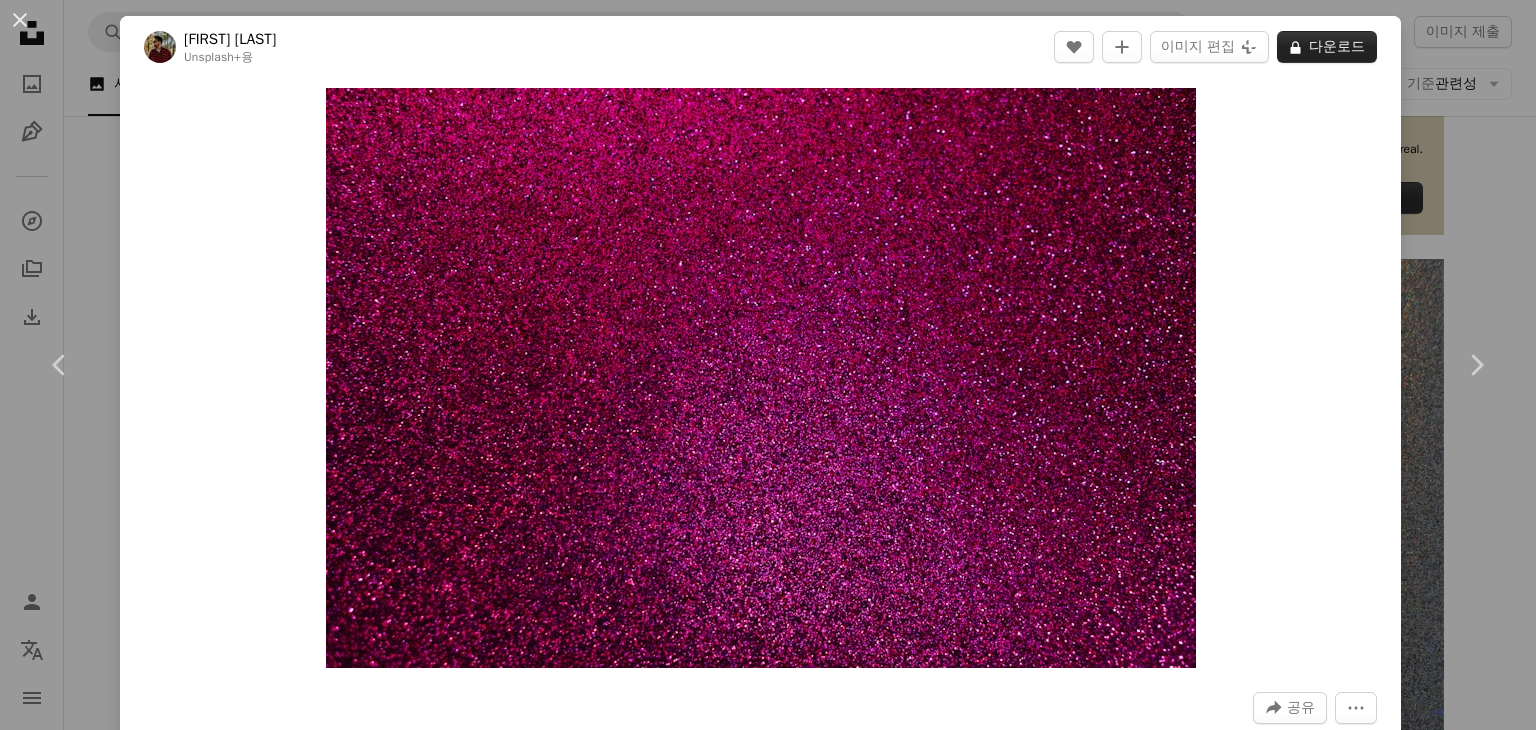 click on "A lock" 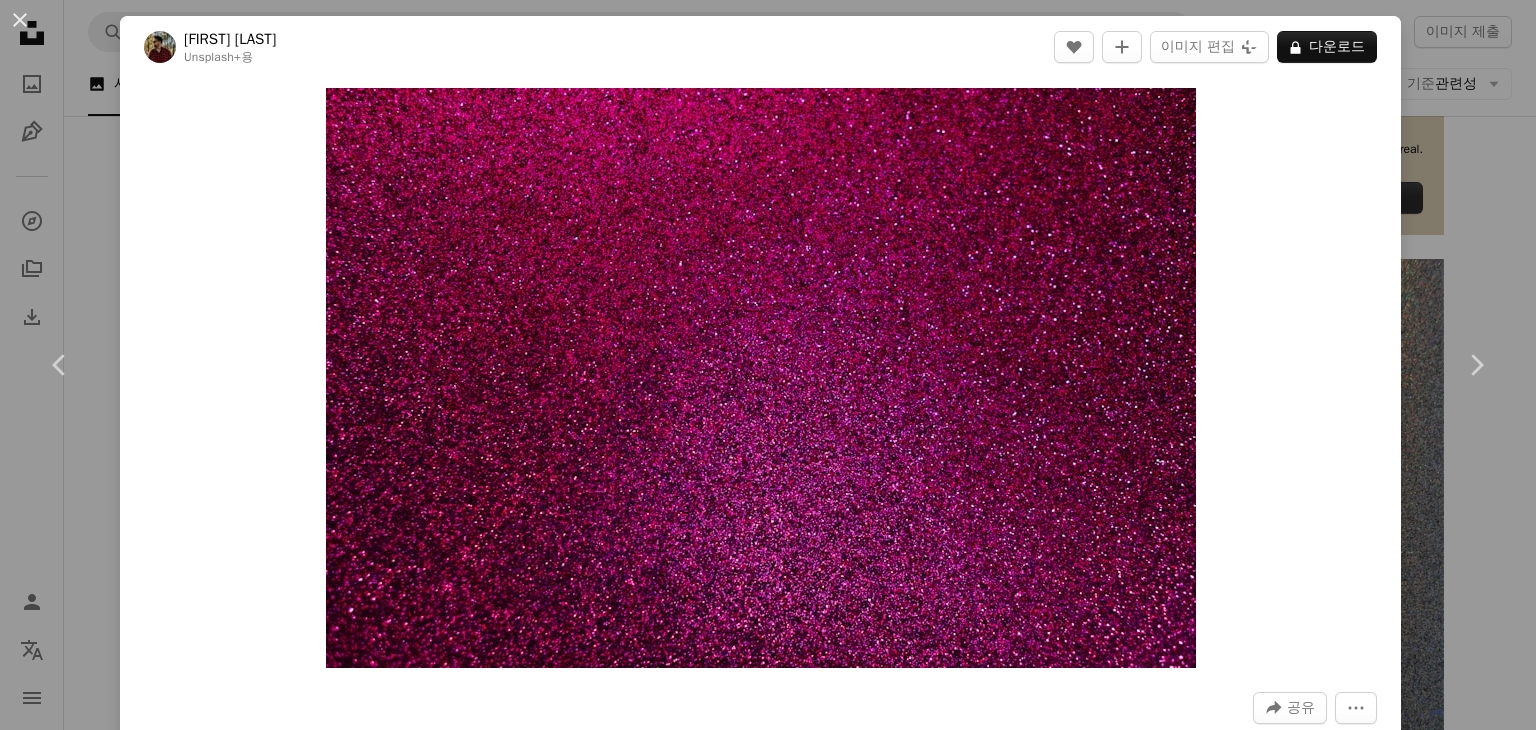 click on "An X shape 즉시 사용 가능한 프리미엄 이미지입니다. 무제한 액세스가 가능합니다. A plus sign 매월 회원 전용 콘텐츠 추가 A plus sign 무제한 royalty-free 다운로드 A plus sign 일러스트  신규 A plus sign 강화된 법적 보호 매년 66%  할인 매월 $12   $4 USD 매달 * Unsplash+  구독 *매년 납부 시 선불로  $48  청구 해당 세금 별도. 자동으로 연장됩니다. 언제든지 취소 가능합니다." at bounding box center [768, 4098] 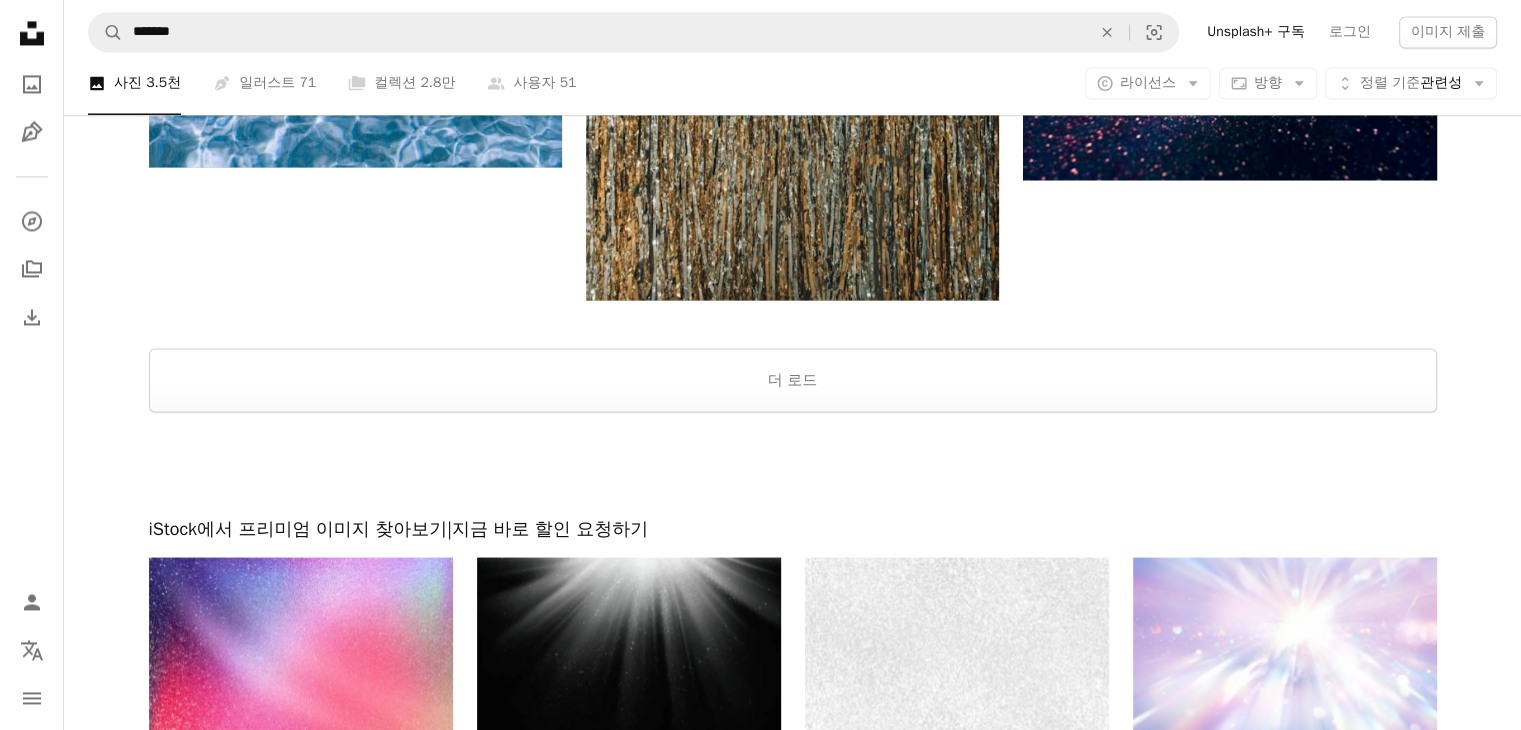 scroll, scrollTop: 3400, scrollLeft: 0, axis: vertical 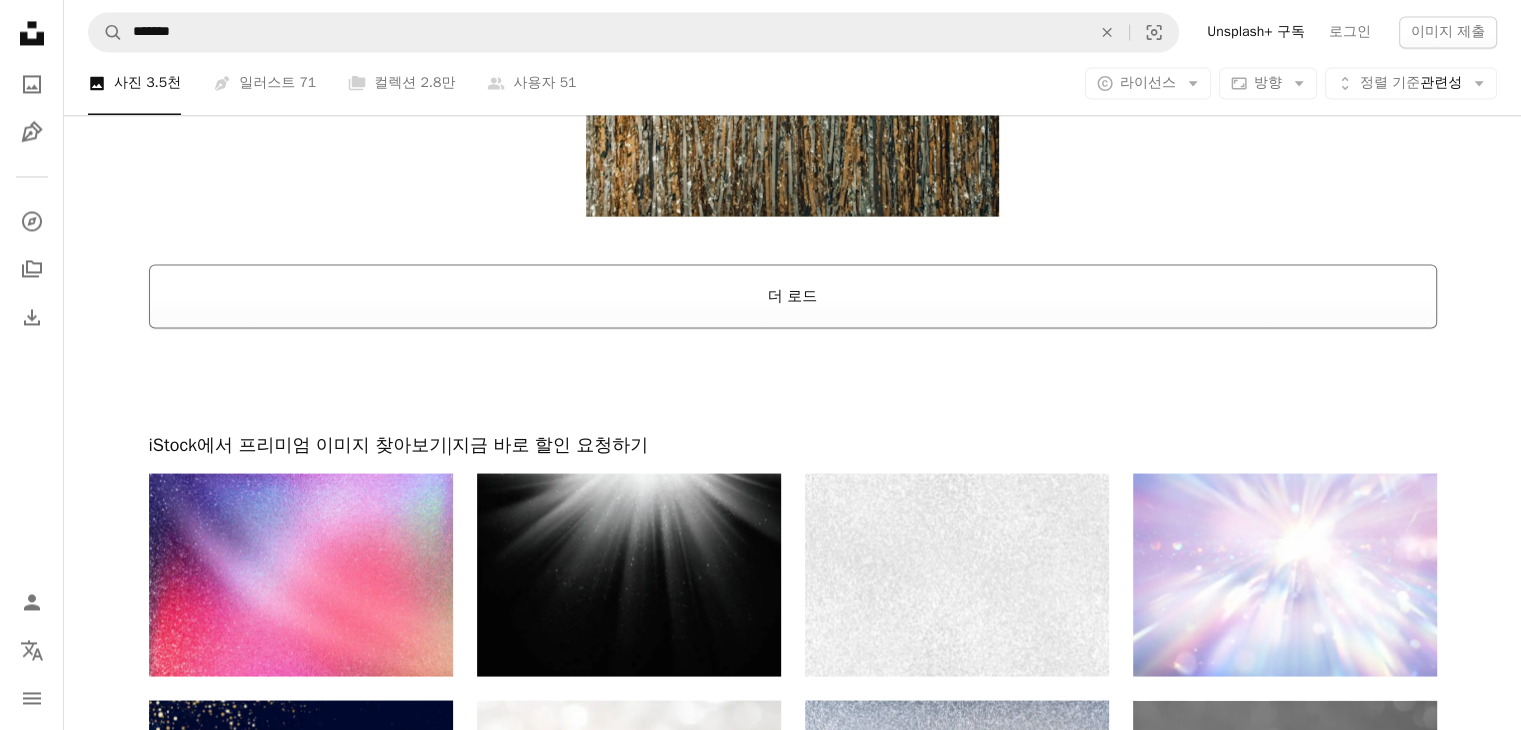click on "더 로드" at bounding box center [793, 296] 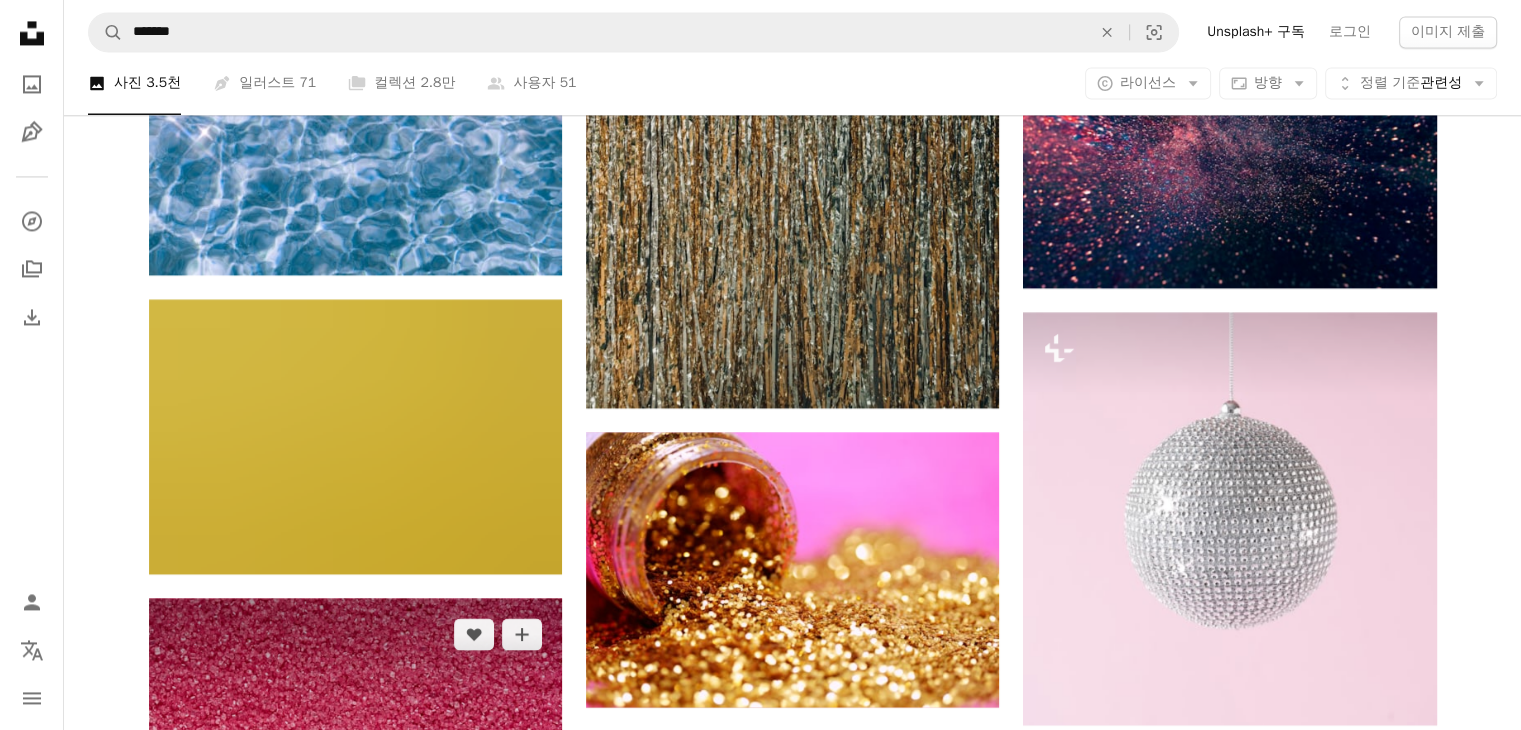 scroll, scrollTop: 3200, scrollLeft: 0, axis: vertical 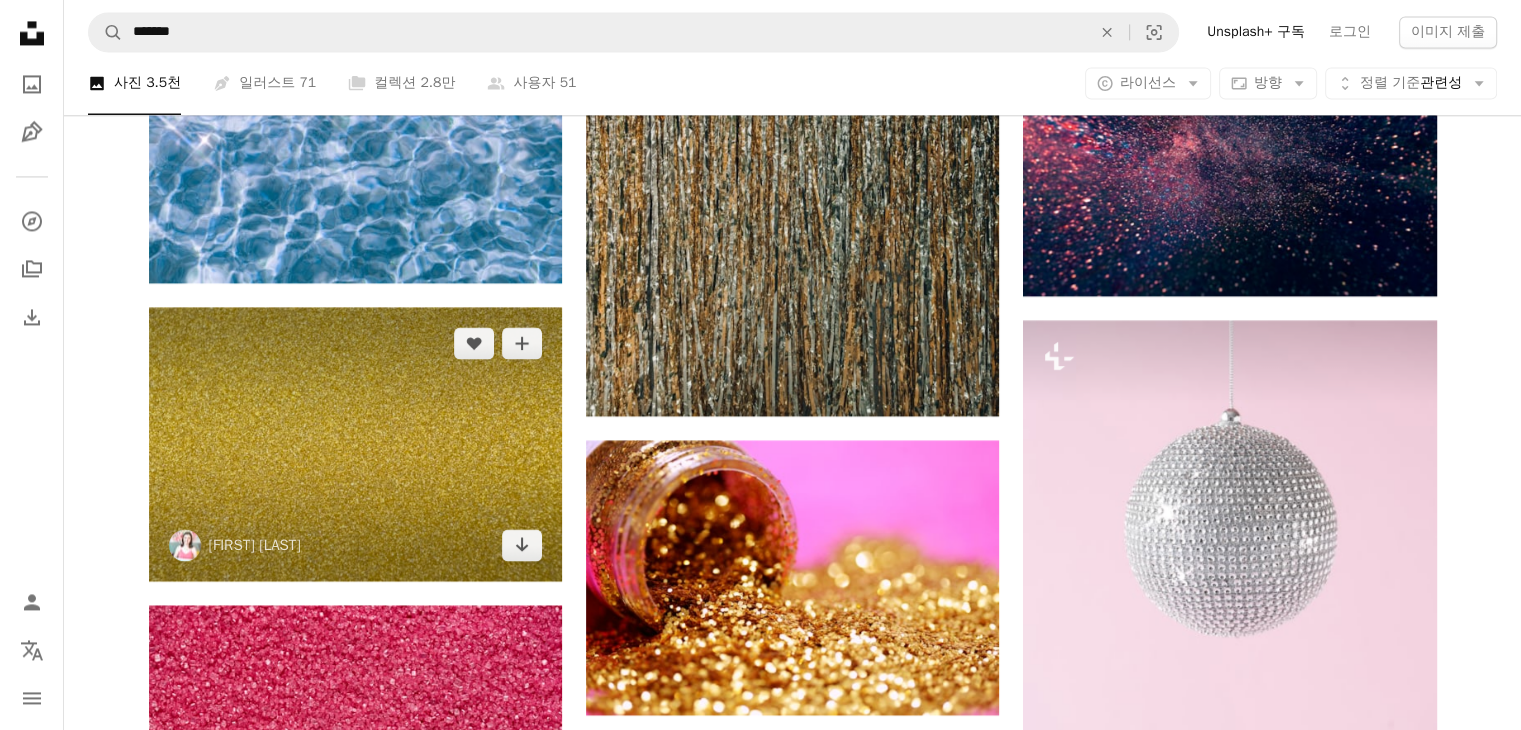 click at bounding box center [355, 444] 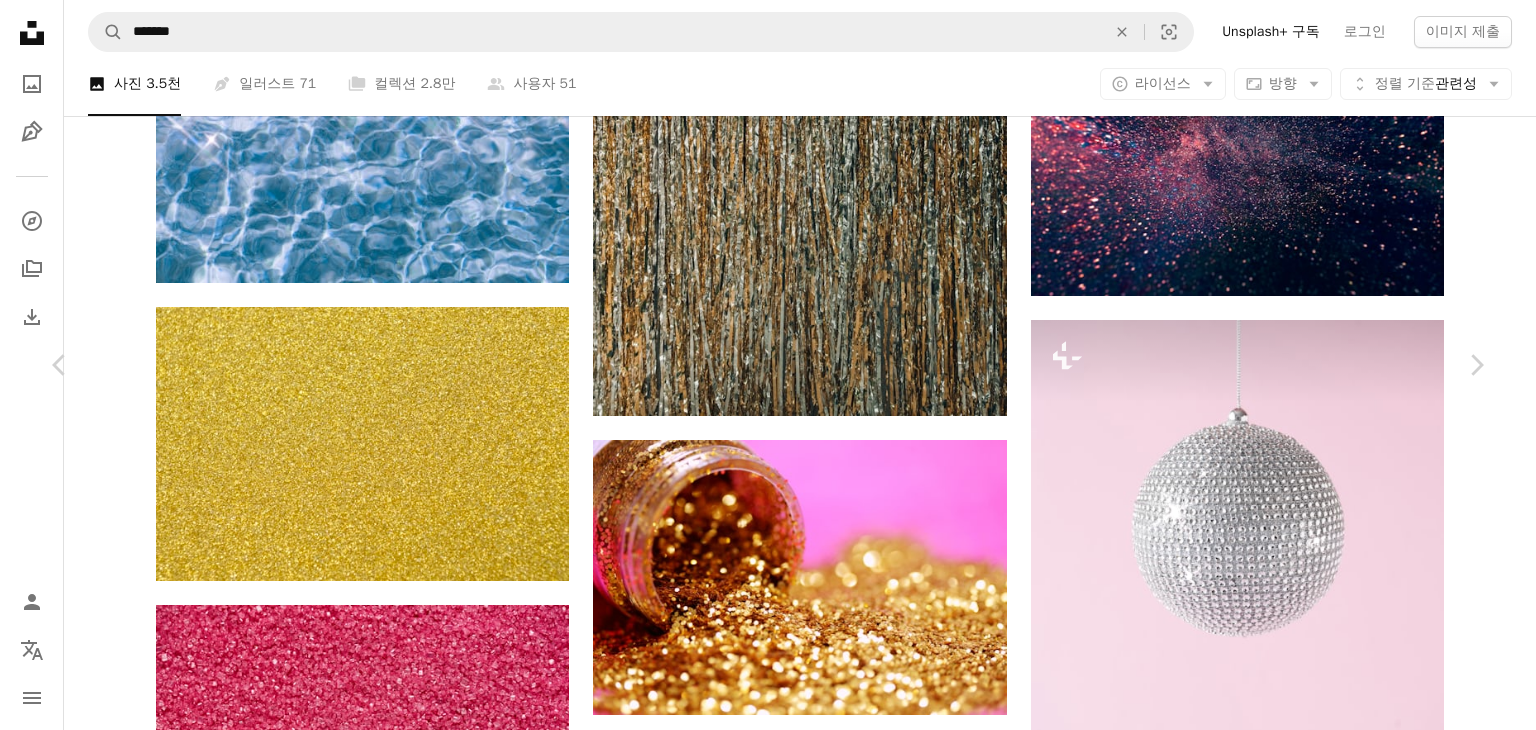 click on "Chevron down" at bounding box center [1360, 3576] 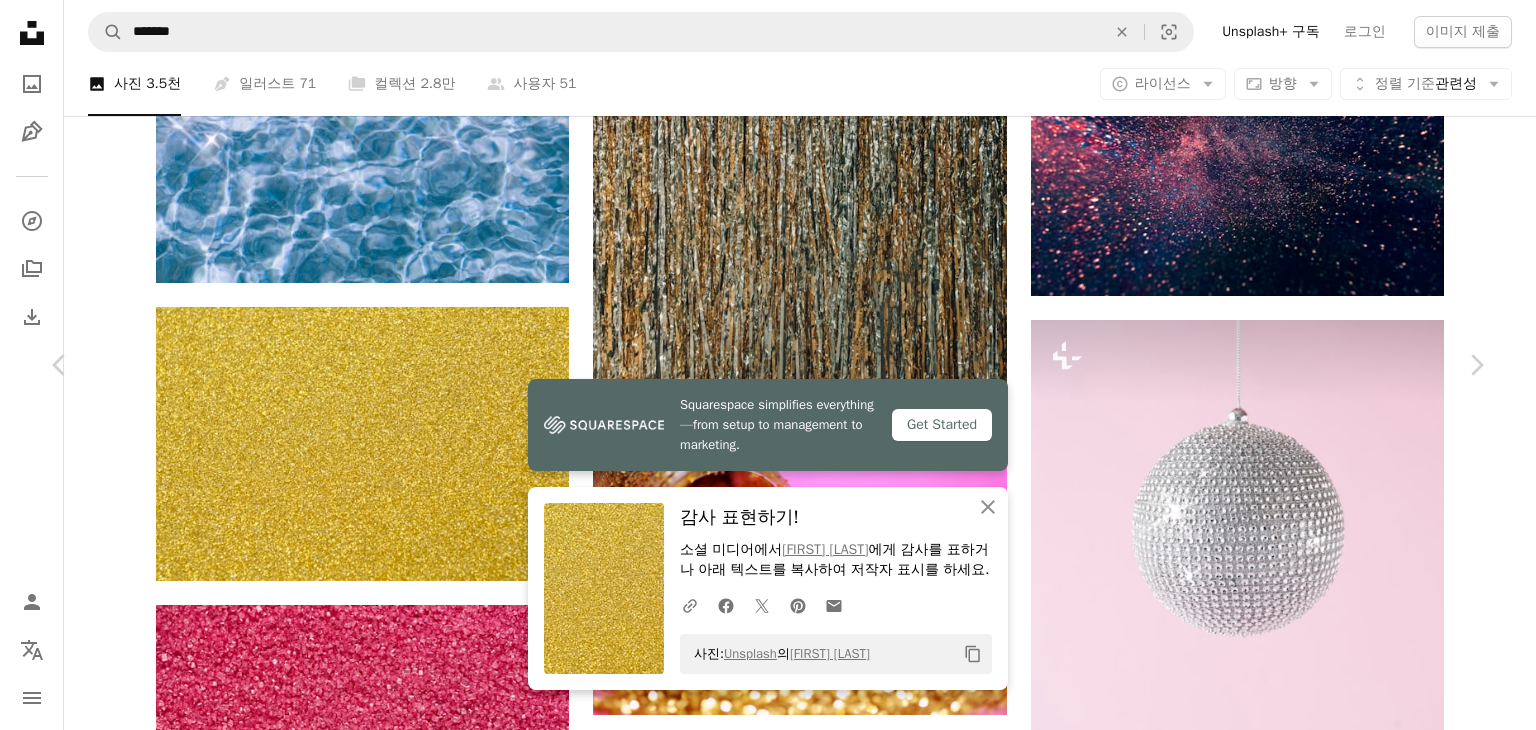 click on "An X shape Chevron left Chevron right Squarespace simplifies everything—from setup to management to marketing. Get Started An X shape 닫기 감사 표현하기! 소셜 미디어에서  [FIRST] [LAST] 에게 감사를 표하거나 아래 텍스트를 복사하여 저작자 표시를 하세요. A URL sharing icon (chains) Facebook icon X (formerly Twitter) icon Pinterest icon An envelope 사진:  Unsplash 의 [FIRST] [LAST]
Copy content [FIRST] [LAST] [FIRST] A heart A plus sign 이미지 편집   Plus sign for Unsplash+ 무료 다운로드 Chevron down Zoom in 조회수 22,847,974 다운로드 330,256 A forward-right arrow 공유 Info icon 정보 More Actions Calendar outlined [DATE] 에 게시됨 Camera NIKON CORPORATION, NIKON D3200 Safety Unsplash 라이선스 하에서 무료로 사용 가능 금 금 질감 노란색 배경 금색 배경 노란색 벽지 금박 황금의 골드 벽지 반짝이 벽지 반짝이 배경 황금빛 질감 황금 호일 배경 텍스처 무늬 광 황색 반짝임  |" at bounding box center (768, 3894) 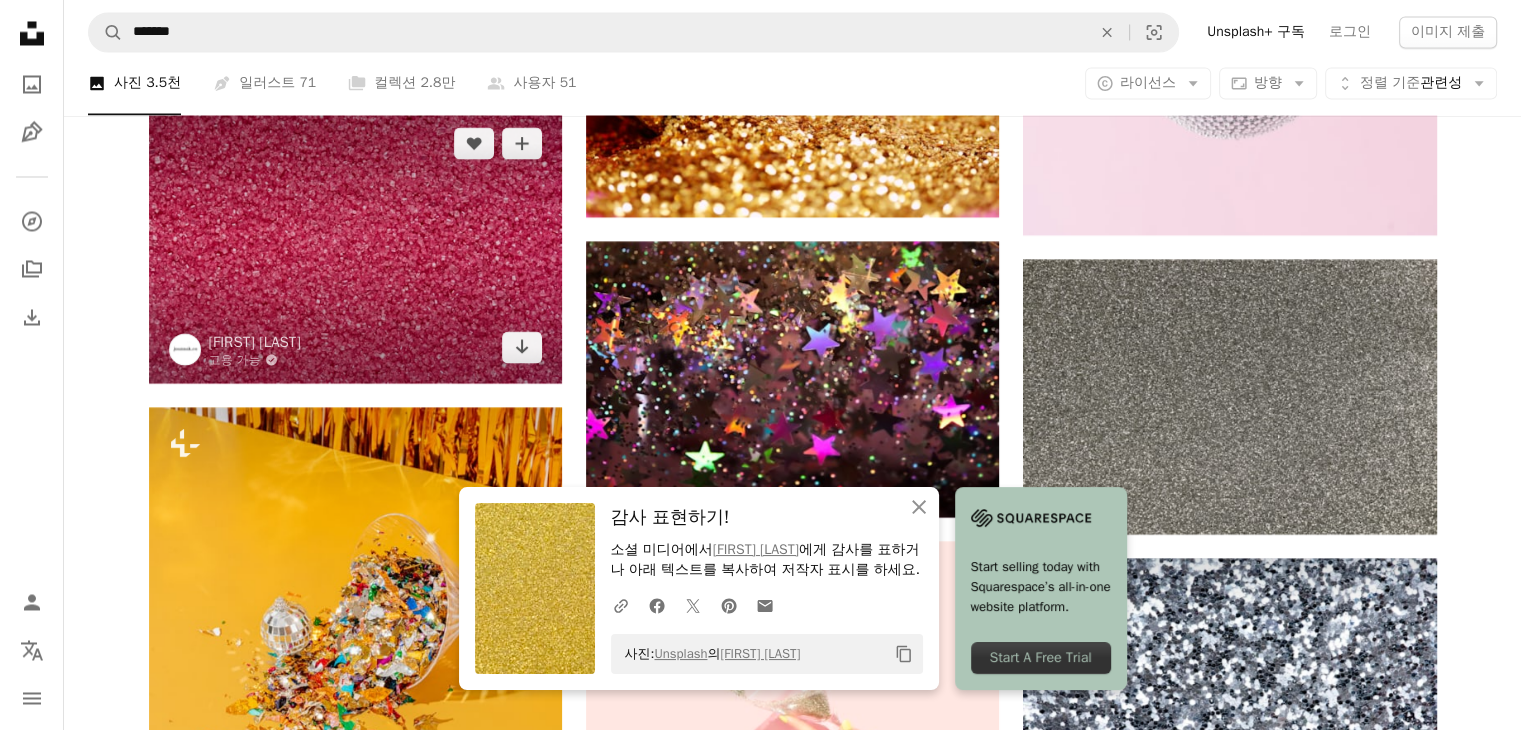scroll, scrollTop: 3700, scrollLeft: 0, axis: vertical 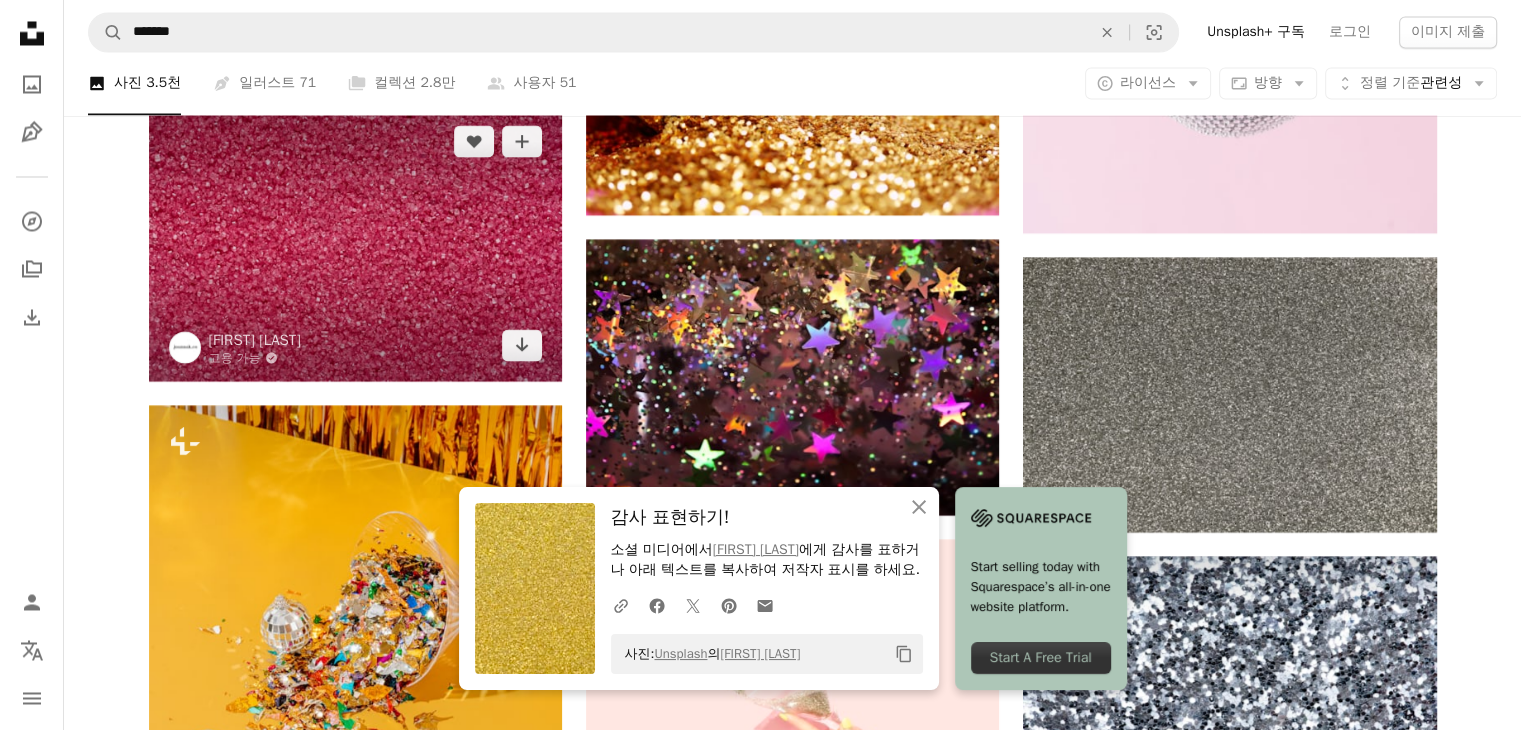 click at bounding box center (355, 243) 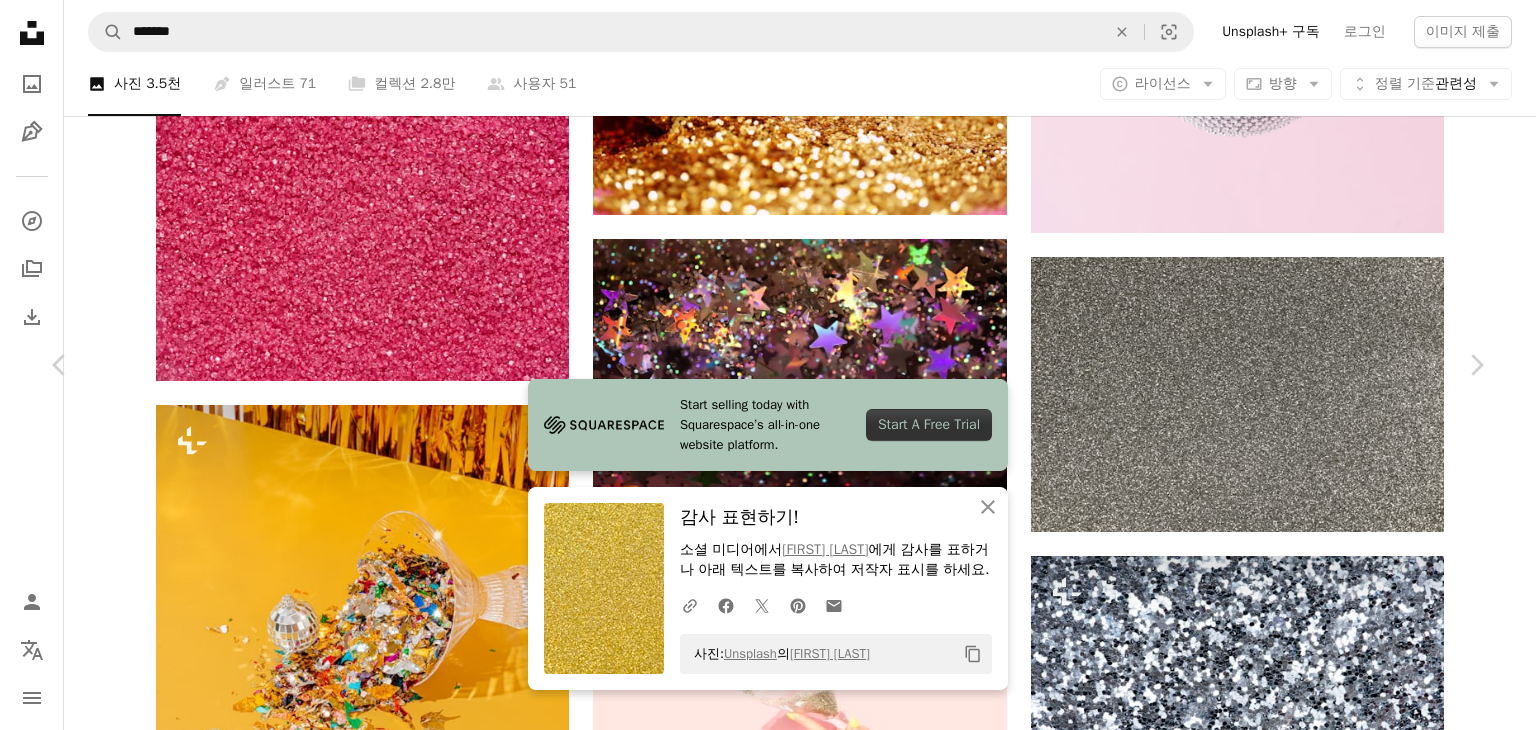 click on "An X shape Chevron left Chevron right Start selling today with Squarespace’s all-in-one website platform. Start A Free Trial An X shape 닫기 감사 표현하기! 소셜 미디어에서  [FIRST] [LAST] 에게 감사를 표하거나 아래 텍스트를 복사하여 저작자 표시를 하세요. A URL sharing icon (chains) Facebook icon X (formerly Twitter) icon Pinterest icon An envelope 사진:  Unsplash 의 [FIRST] [LAST]
Copy content [FIRST] [LAST] 고용 가능 A checkmark inside of a circle A heart A plus sign 이미지 편집   Plus sign for Unsplash+ 무료 다운로드 Chevron down Zoom in 조회수 41,243,265 다운로드 336,014 소개 매체 사진 ,  텍스처 A forward-right arrow 공유 Info icon 정보 More Actions Calendar outlined 2017년 8월 15일 에 게시됨 Camera NIKON CORPORATION, NIKON D750 Safety Unsplash 라이선스 하에서 무료로 사용 가능 배경 텍스처 음식 무늬 분홍색 빨강 질감 배경 캔디 베이킹 곡물 설탕 달다 패턴 배경 벽지" at bounding box center [768, 3394] 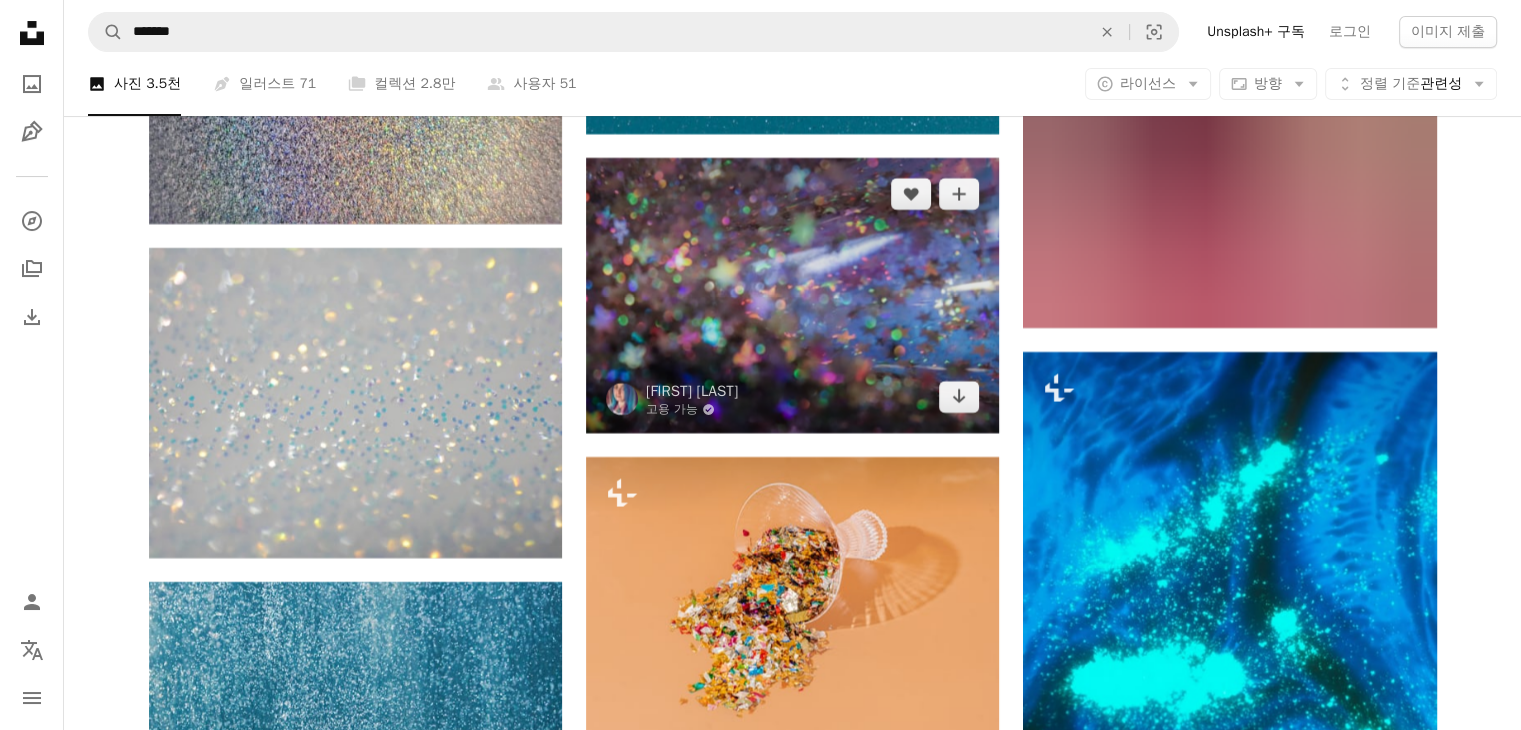 scroll, scrollTop: 7800, scrollLeft: 0, axis: vertical 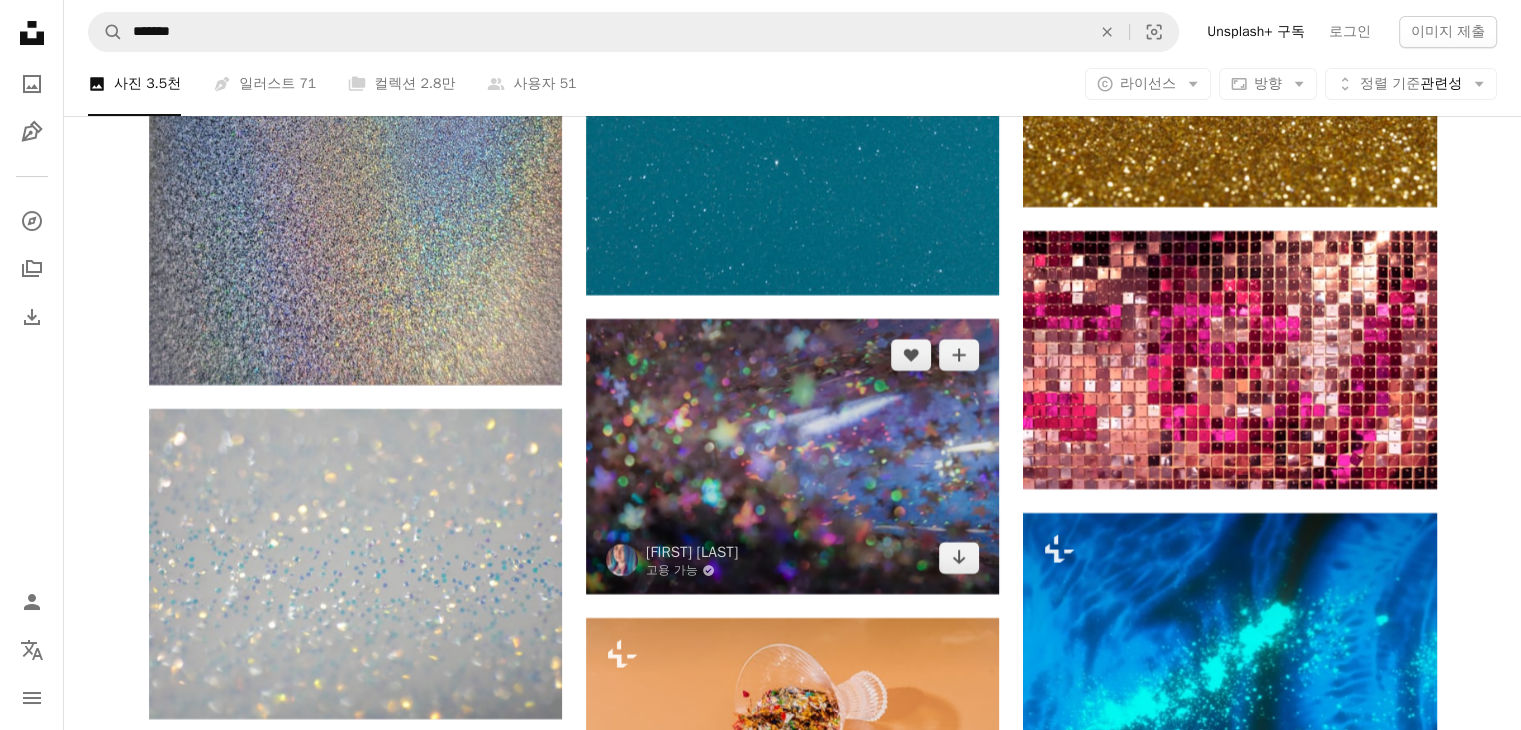 click at bounding box center (792, 456) 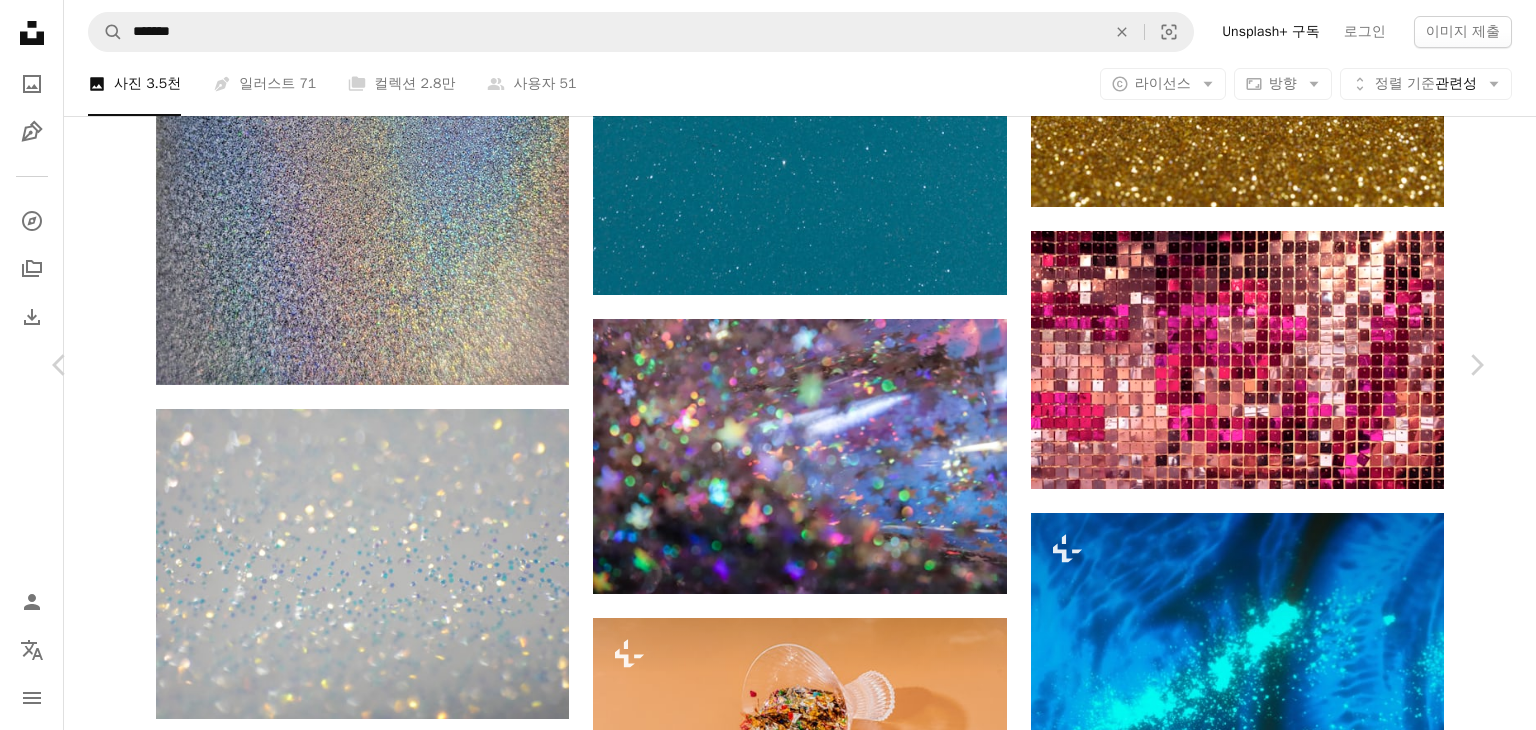 click on "An X shape Chevron left Chevron right [FIRST] [LAST] 고용 가능 A checkmark inside of a circle A heart A plus sign 이미지 편집   Plus sign for Unsplash+ 무료 다운로드 Chevron down Zoom in 조회수 1,930,822 다운로드 20,572 A forward-right arrow 공유 Info icon 정보 More Actions A map marker [CITY], [STATE], [COUNTRY] Calendar outlined 2021년 5월 18일 에 게시됨 Camera Canon, EOS Rebel SL2 Safety Unsplash 라이선스 하에서 무료로 사용 가능 벽지 배경 예술 파랑 음악 광 분홍색 별 네온 전자 무지개 반짝임 반짝이다 라이트 블러 보케 배경 팝 반짝이 벽지 증권 시세 표시기 반짝이 배경 밝은 색상 Creative Commons 이미지 iStock에서 프리미엄 관련 이미지 찾아보기  |  코드 UNSPLASH20로 20% 할인 혜택 받기 iStock에서 더 많은 자료 보기  ↗ 관련 이미지 A heart A plus sign [FIRST] [LAST] Arrow pointing down Plus sign for Unsplash+ A heart A plus sign [FIRST] [LAST] Unsplash+ 용 A lock   다운로드" at bounding box center [768, 5172] 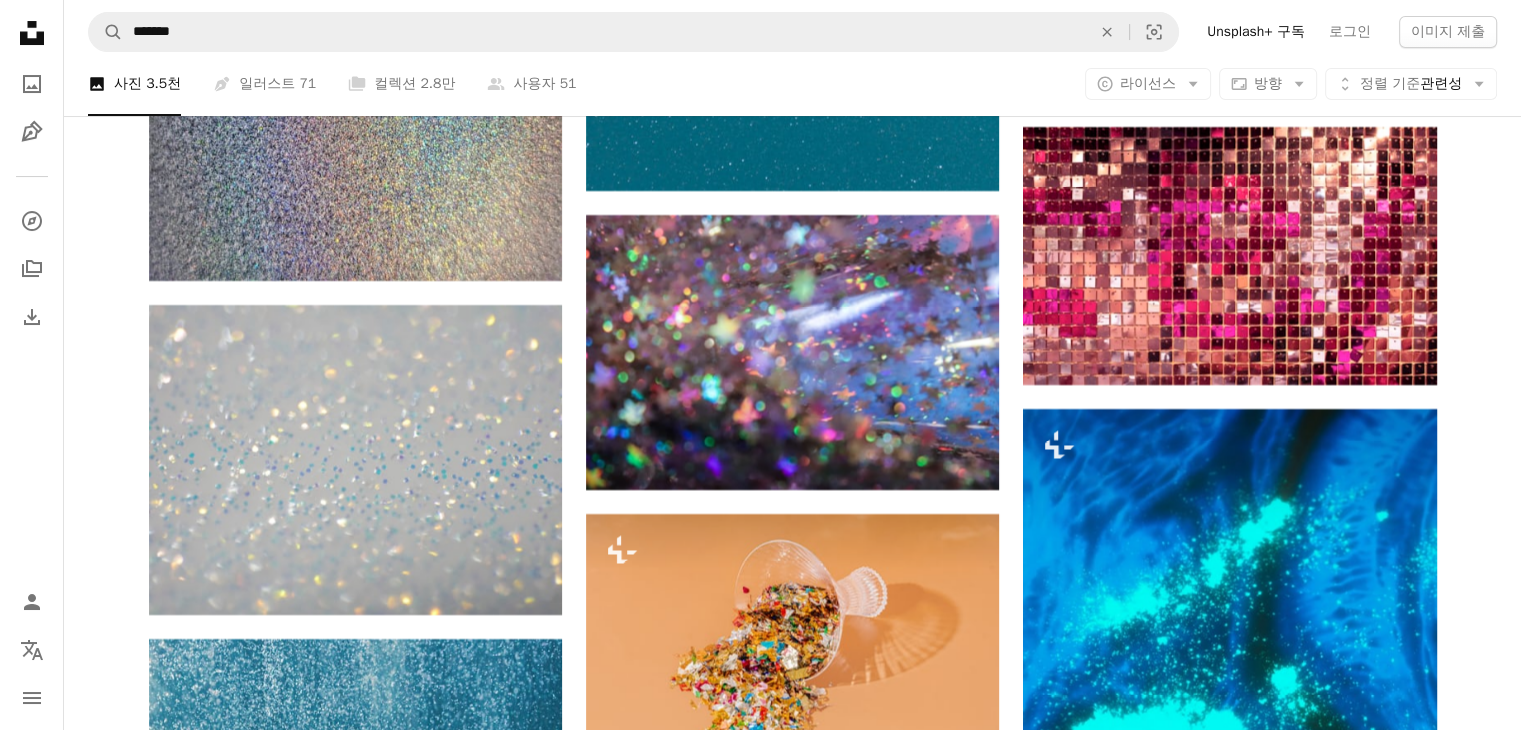 scroll, scrollTop: 7900, scrollLeft: 0, axis: vertical 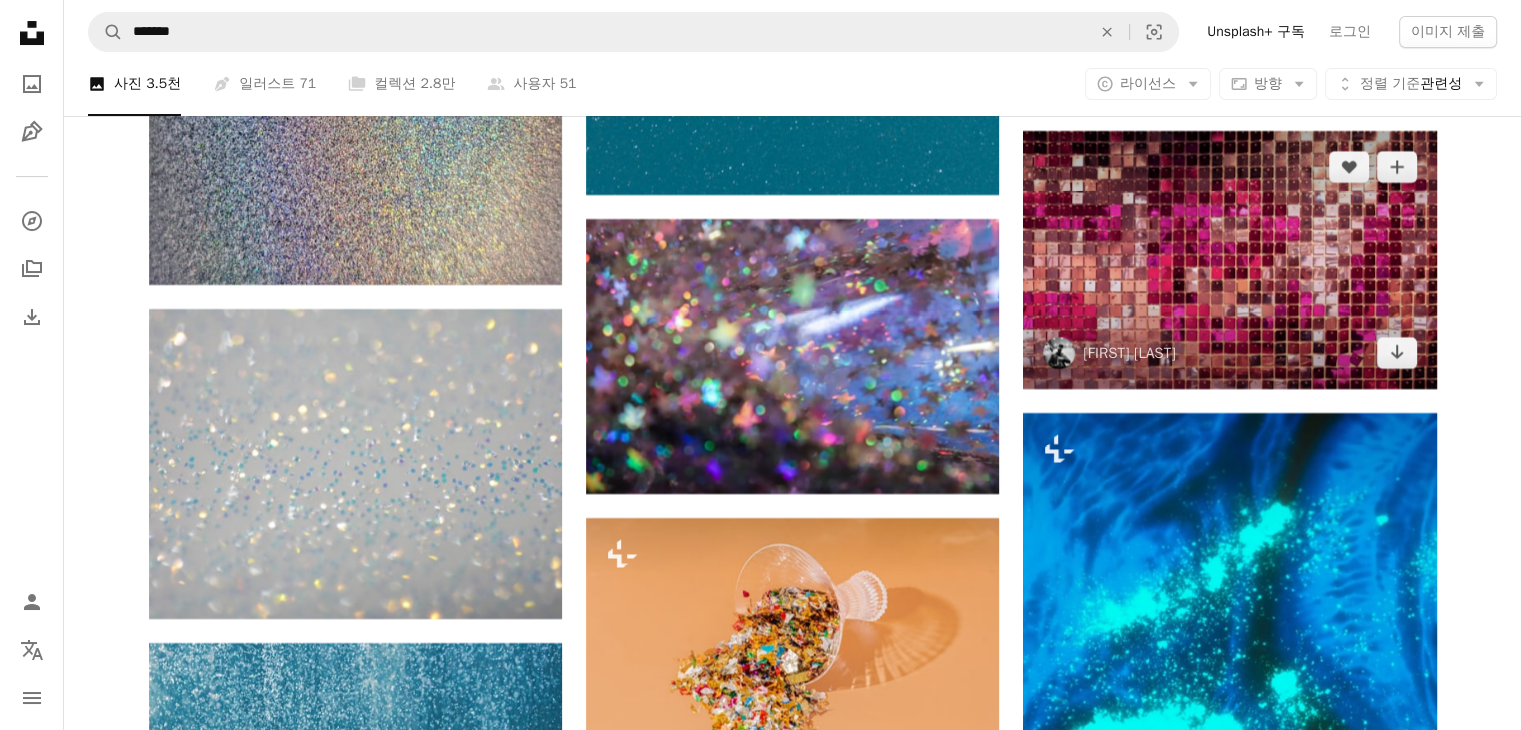 click at bounding box center (1229, 260) 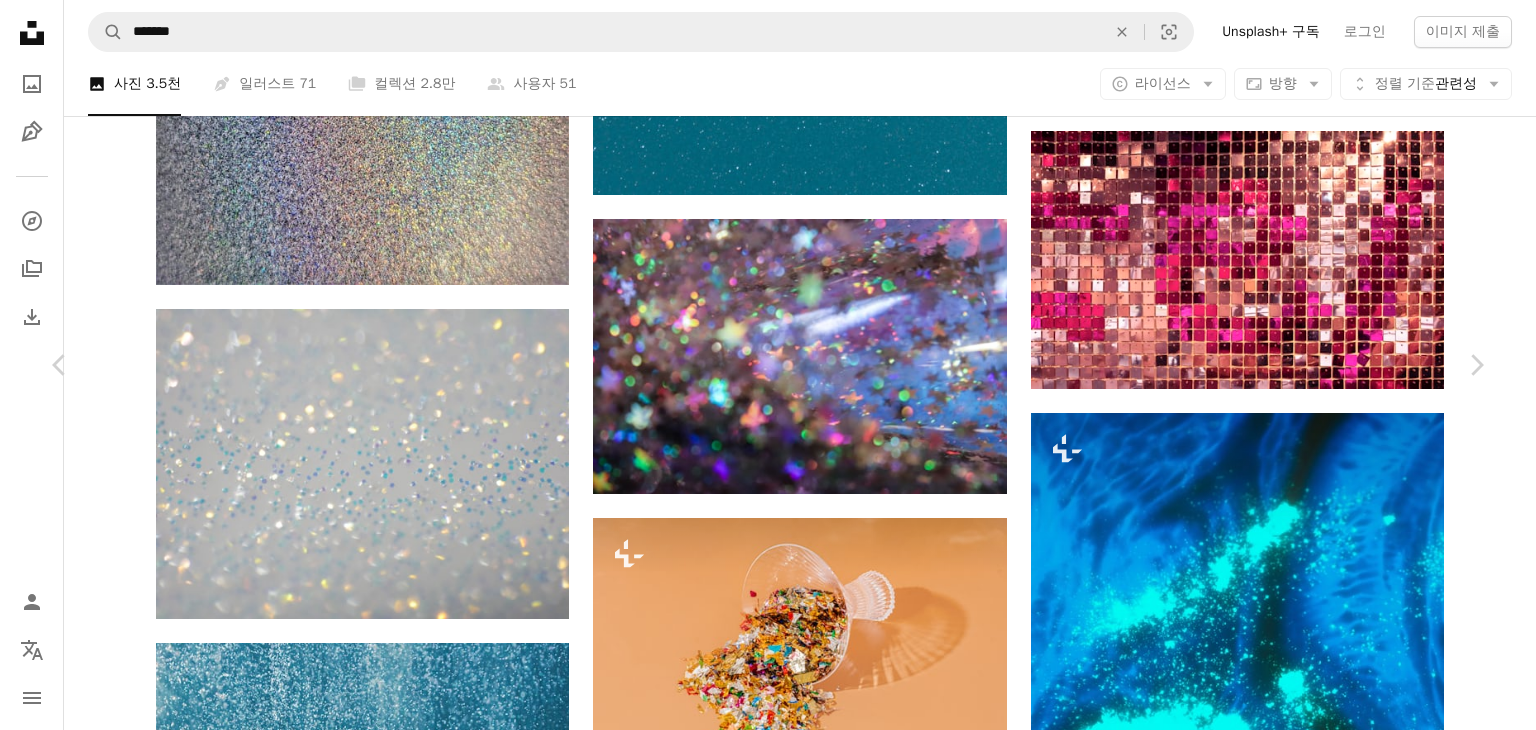 click 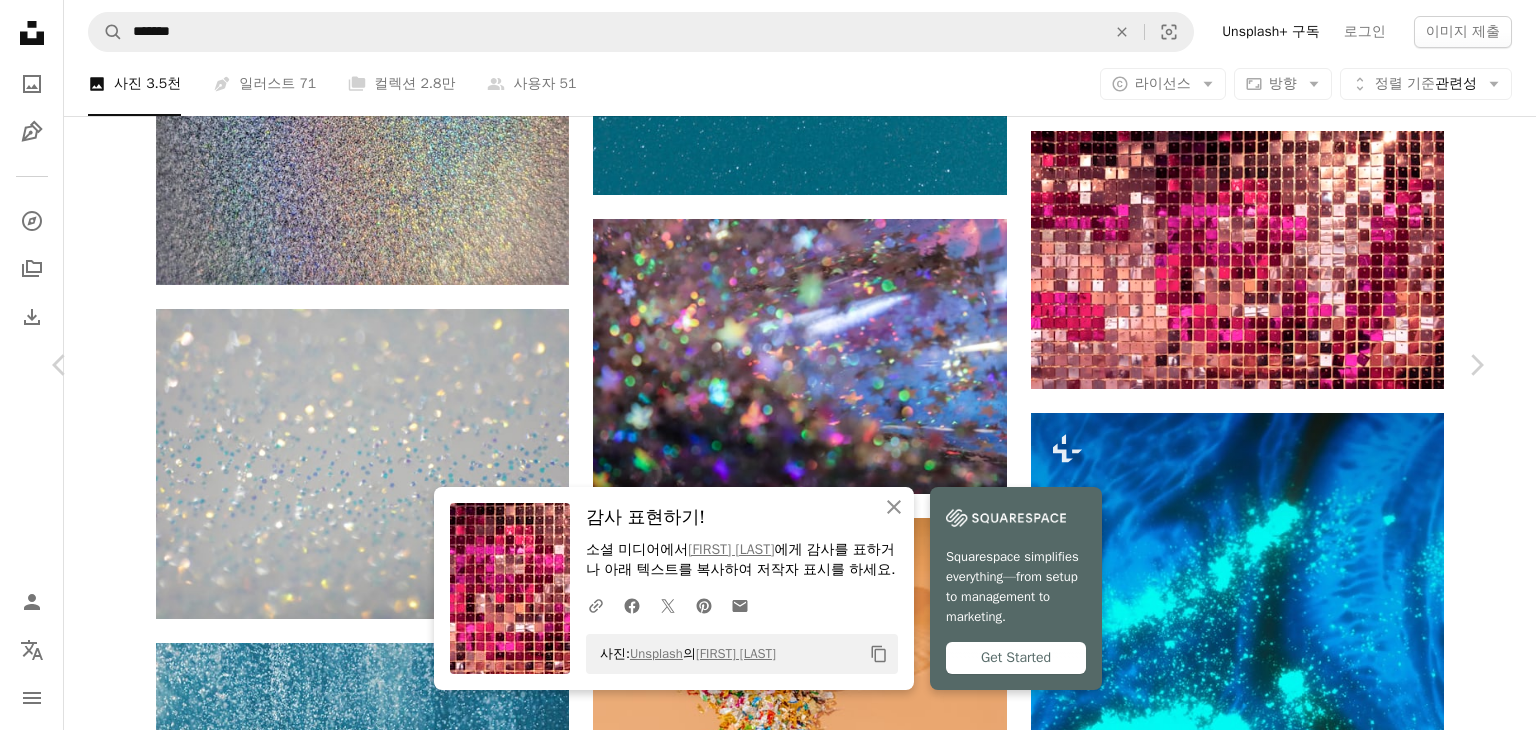 click on "An X shape Chevron left Chevron right An X shape 닫기 감사 표현하기! 소셜 미디어에서  [FIRST] [LAST] 에게 감사를 표하거나 아래 텍스트를 복사하여 저작자 표시를 하세요. A URL sharing icon (chains) Facebook icon X (formerly Twitter) icon Pinterest icon An envelope 사진:  Unsplash 의 [FIRST] [LAST]
Copy content [FIRST] [LAST] fredrikwandem A heart A plus sign 이미지 편집   Plus sign for Unsplash+ 무료 다운로드 Chevron down Zoom in 조회수 1,202,110 다운로드 23,000 소개 매체 사진 ,  텍스처 A forward-right arrow 공유 Info icon 정보 More Actions Calendar outlined 2021년 9월 29일 에 게시됨 Camera FUJIFILM, X-T20 Safety Unsplash 라이선스 하에서 무료로 사용 가능 벽지 배경 추상적인 텍스처 무늬 분홍색 벽 반짝임 인테리어 장식 반사 거울 빛나는 인테리어 장식 스팽글 에스테 반짝이는 질감 예술 보석류 보라색 결정 HD 배경화면  |   ↗ A heart" at bounding box center (768, 5072) 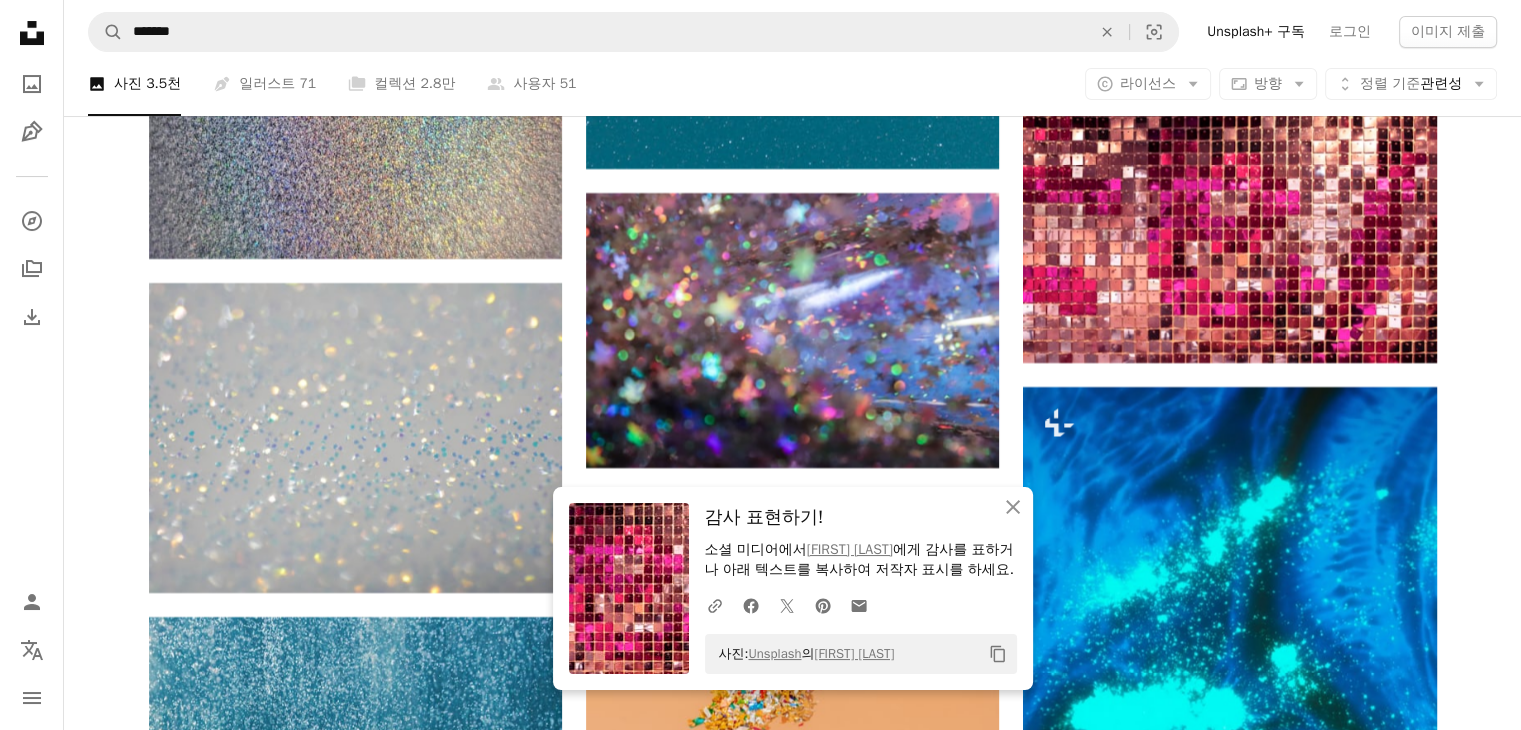 scroll, scrollTop: 7900, scrollLeft: 0, axis: vertical 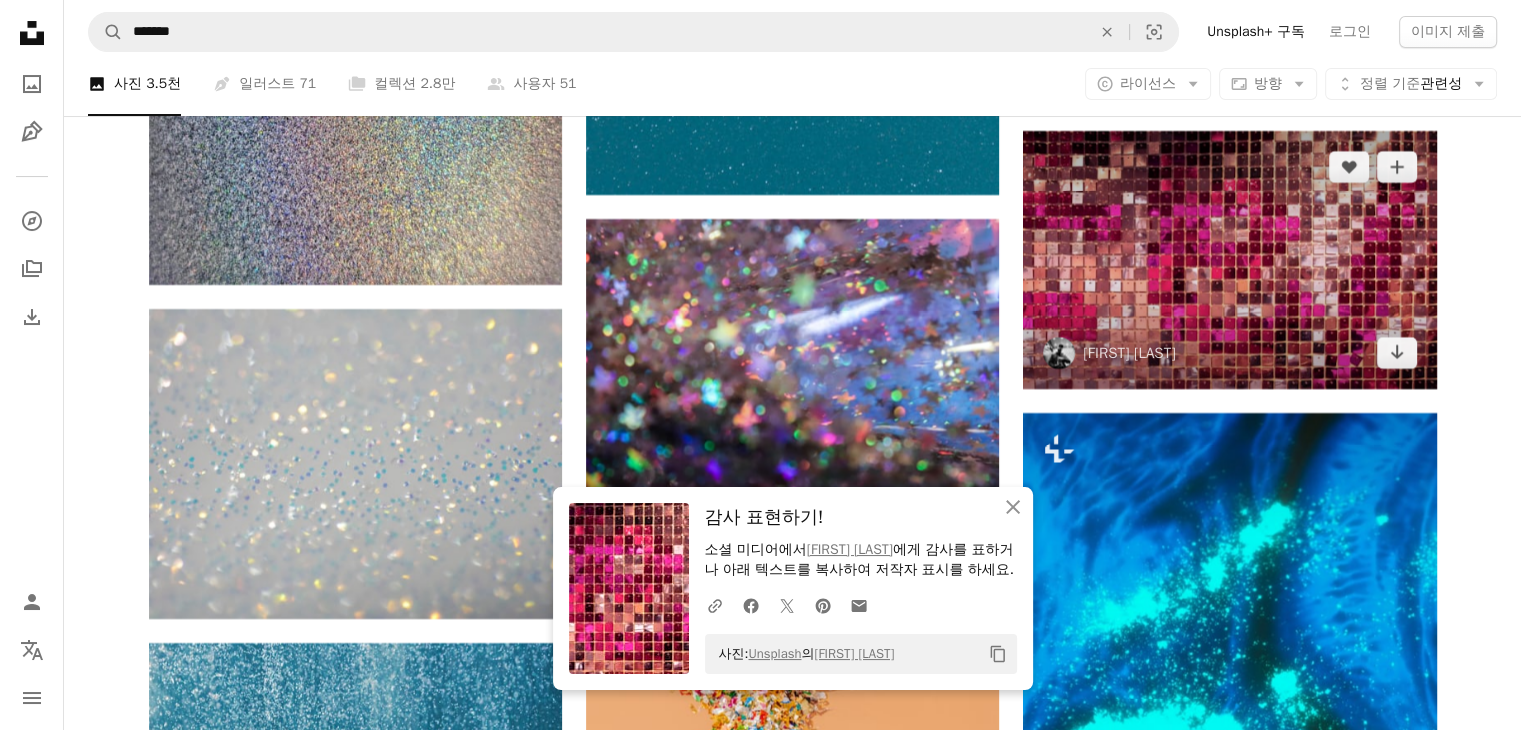 click at bounding box center [1229, 260] 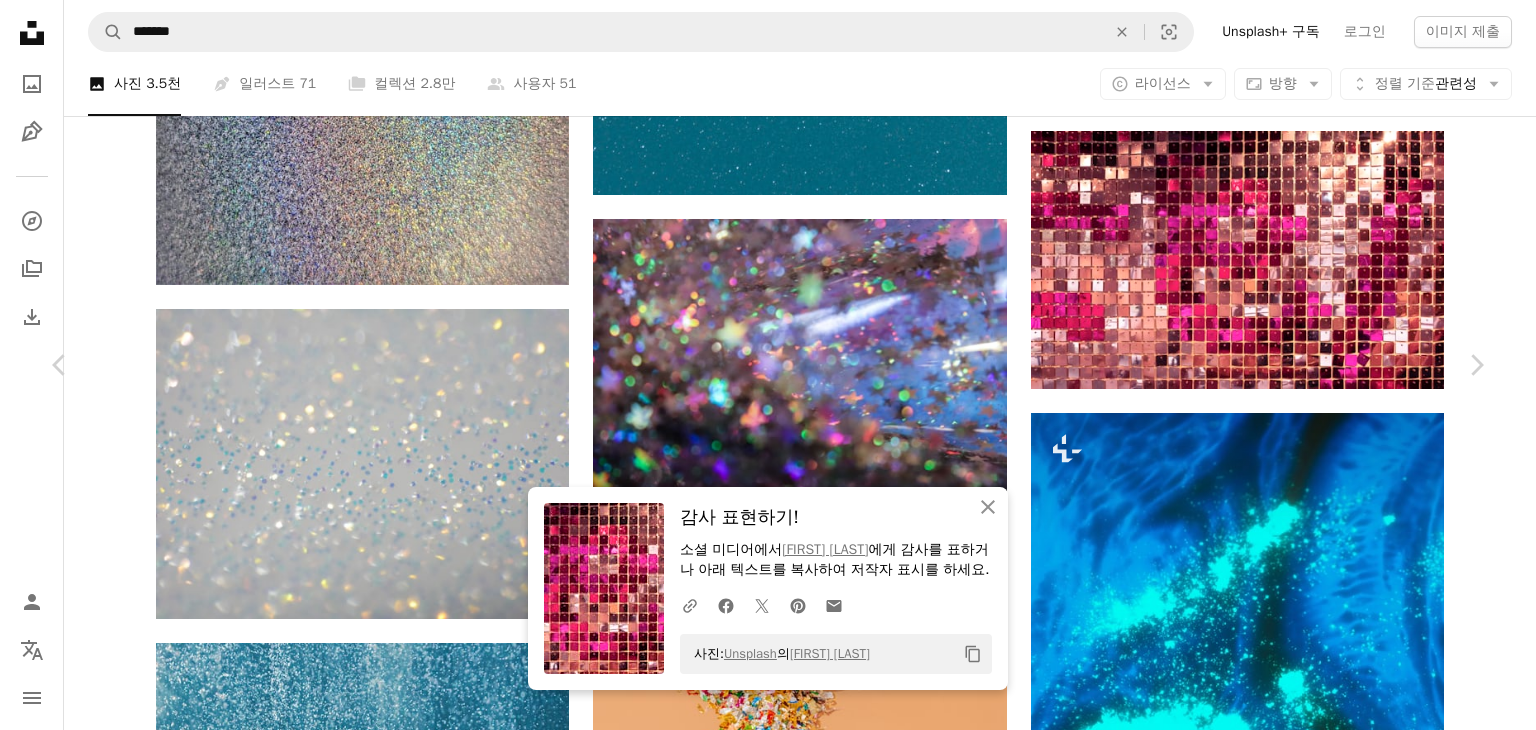click on "Chevron down" 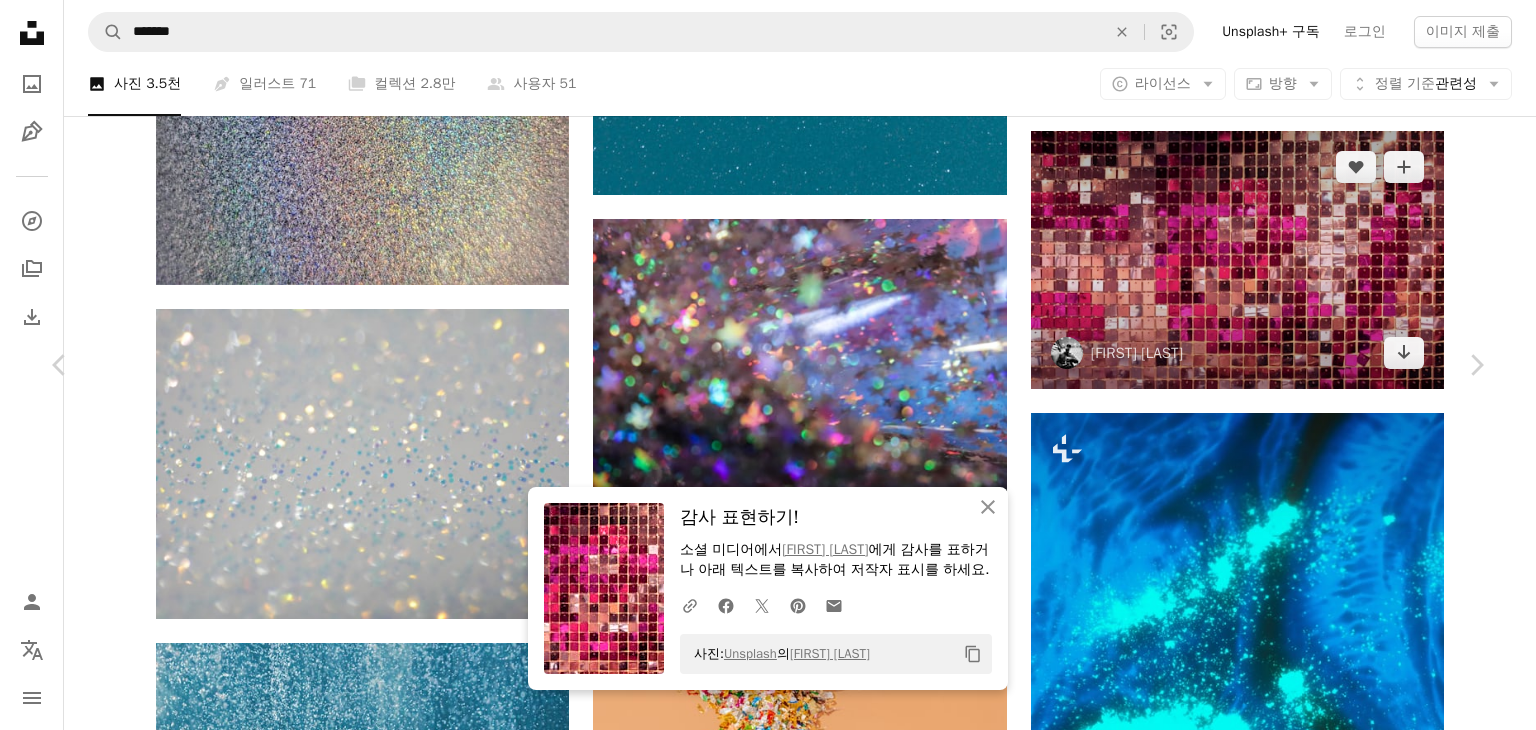 click on "An X shape Chevron left Chevron right An X shape 닫기 감사 표현하기! 소셜 미디어에서  [FIRST] [LAST] 에게 감사를 표하거나 아래 텍스트를 복사하여 저작자 표시를 하세요. A URL sharing icon (chains) Facebook icon X (formerly Twitter) icon Pinterest icon An envelope 사진:  Unsplash 의 [FIRST] [LAST]
Copy content [FIRST] [LAST] fredrikwandem A heart A plus sign 이미지 편집   Plus sign for Unsplash+ 무료 다운로드 Chevron down Zoom in 조회수 1,202,110 다운로드 23,000 소개 매체 사진 ,  텍스처 A forward-right arrow 공유 Info icon 정보 More Actions Calendar outlined 2021년 9월 29일 에 게시됨 Camera FUJIFILM, X-T20 Safety Unsplash 라이선스 하에서 무료로 사용 가능 벽지 배경 추상적인 텍스처 무늬 분홍색 벽 반짝임 인테리어 장식 반사 거울 빛나는 인테리어 장식 스팽글 에스테 반짝이는 질감 예술 보석류 보라색 결정 HD 배경화면  |   ↗ A heart" at bounding box center (768, 5072) 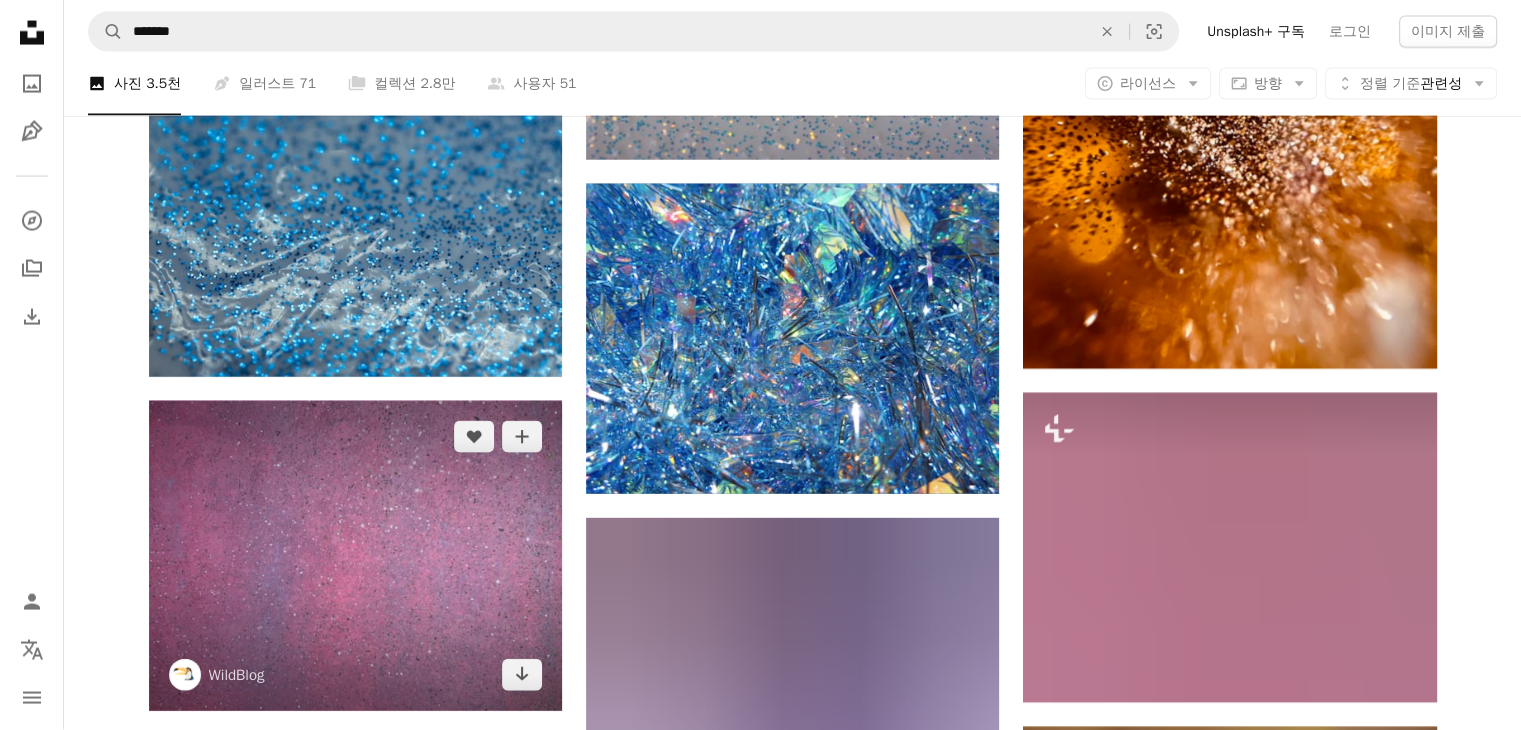 scroll, scrollTop: 11900, scrollLeft: 0, axis: vertical 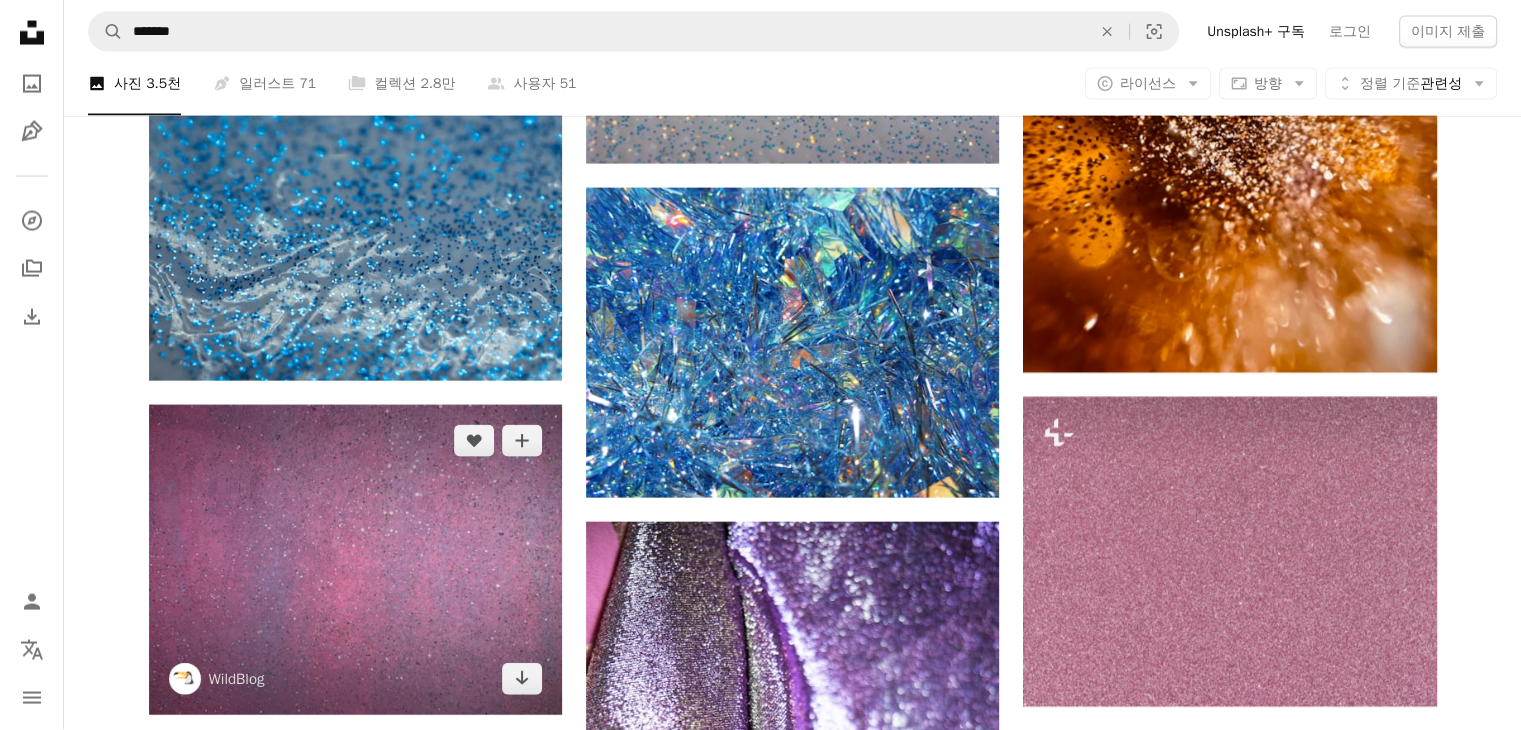 click at bounding box center [355, 560] 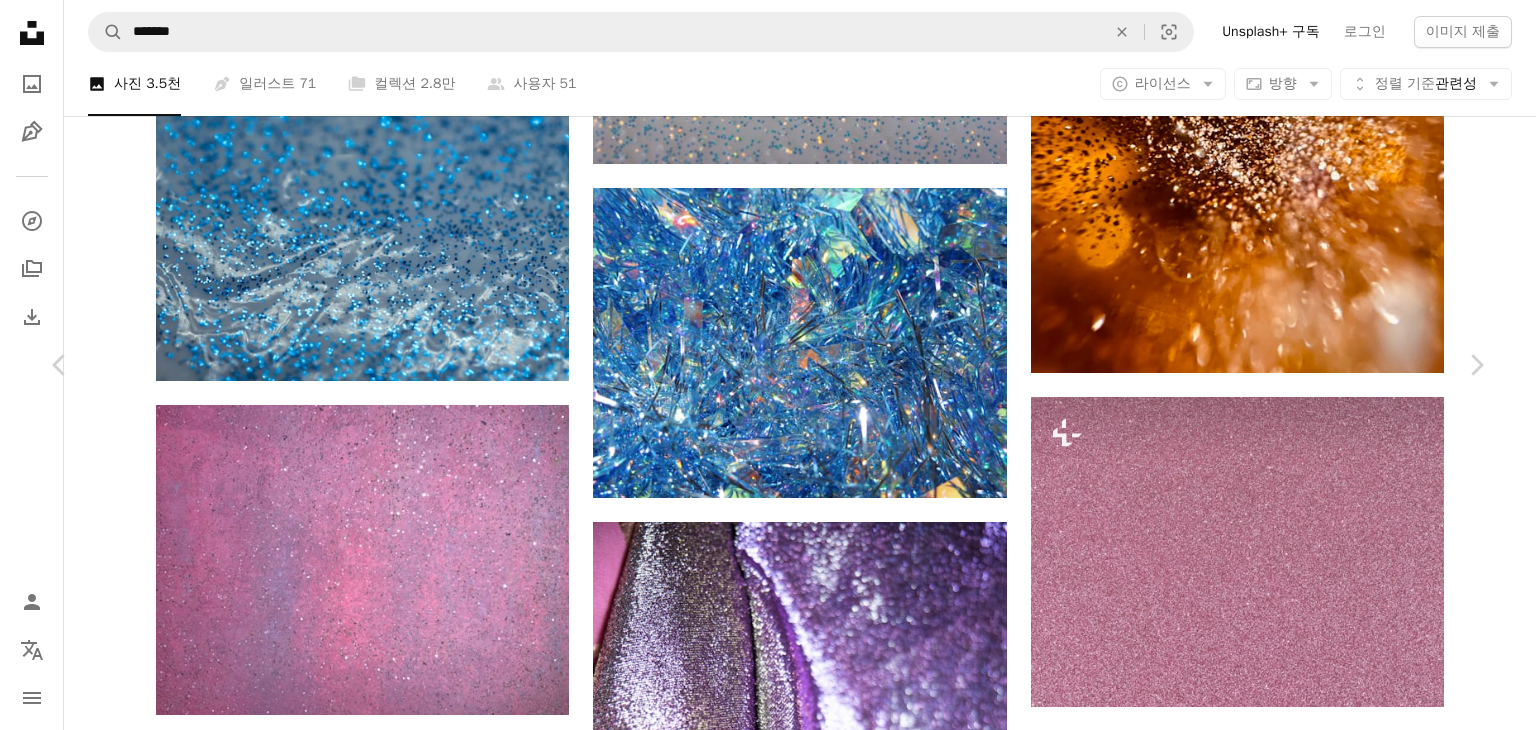 click on "Chevron down" 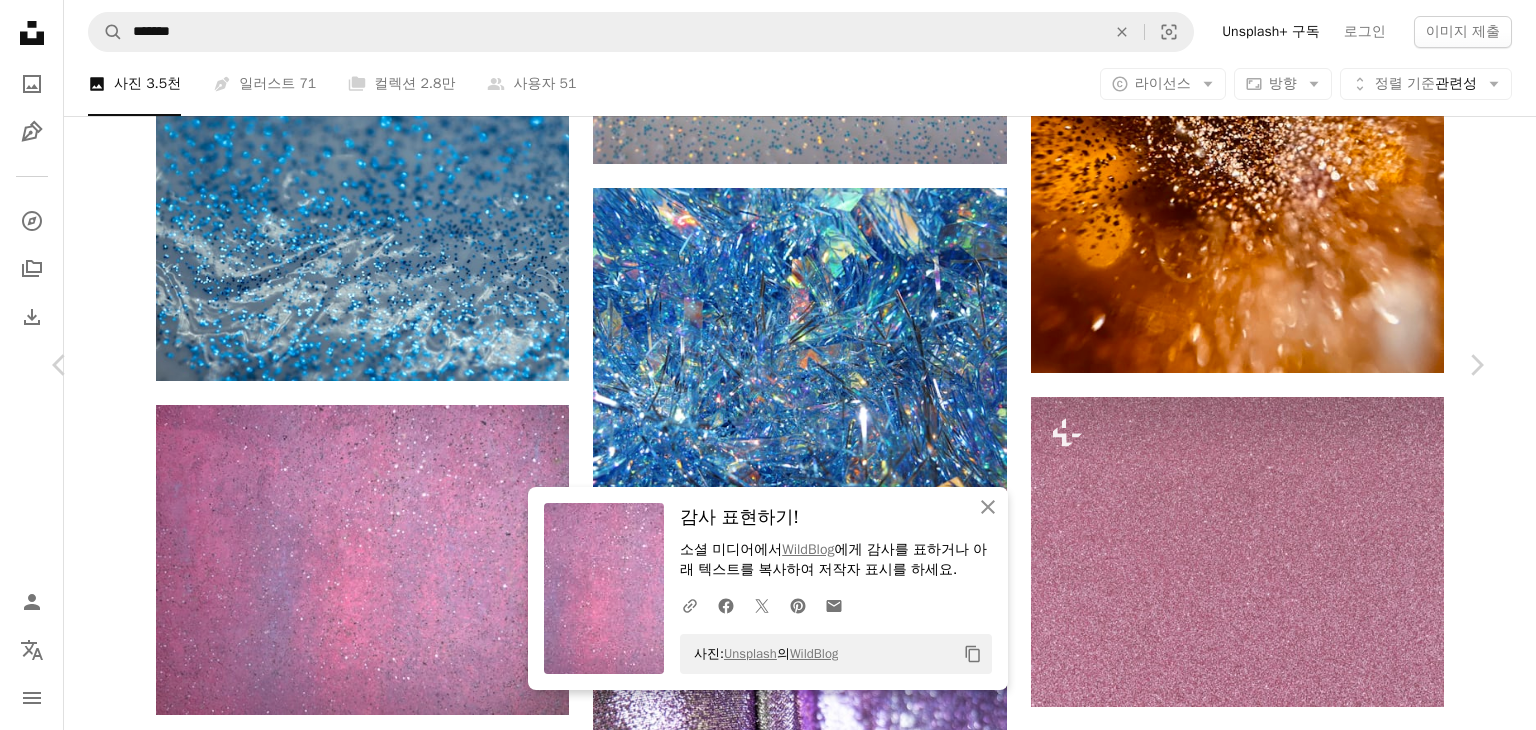 click on "An X shape Chevron left Chevron right [FIRST] [LAST] Unsplash+ 용 A heart A plus sign 이미지 편집   Plus sign for Unsplash+ A lock   다운로드 Zoom in A forward-right arrow 공유 Info icon 정보 More Actions Calendar outlined [DATE] 에 게시됨 Camera Apple, iPad Pro (11-inch) Safety Unsplash 라이선스 하에서 무료로 사용 가능 텍스처 무늬 광 보라색 갈색 반짝임 깔개 무료 스톡 사진 iStock에서 프리미엄 관련 이미지 찾아보기  |  코드 UNSPLASH20로 20% 할인 혜택 받기 iStock에서 더 많은 자료 보기  ↗ 관련 이미지 A heart A plus sign [FIRST] [LAST] A heart" at bounding box center (768, 4846) 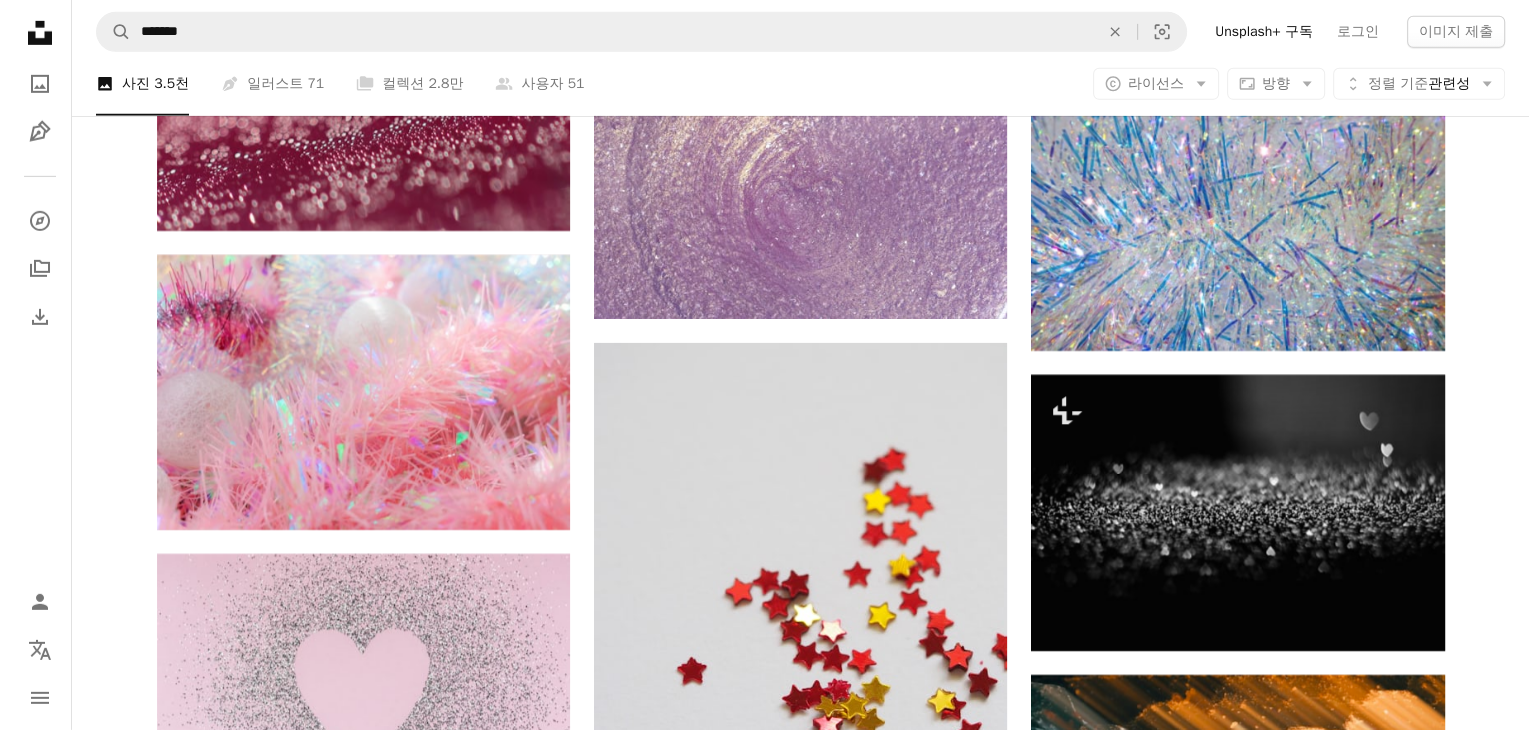 scroll, scrollTop: 21700, scrollLeft: 0, axis: vertical 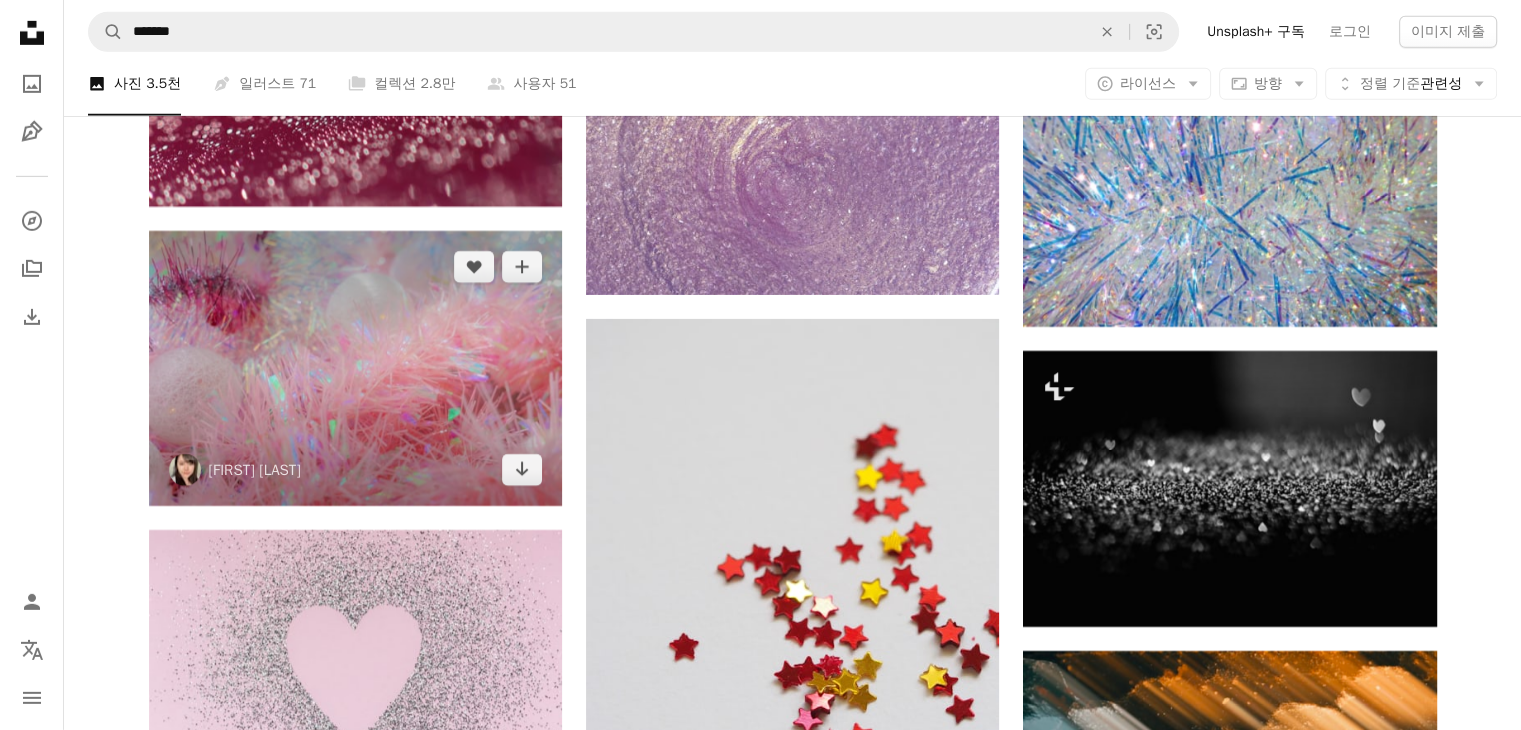 click at bounding box center (355, 368) 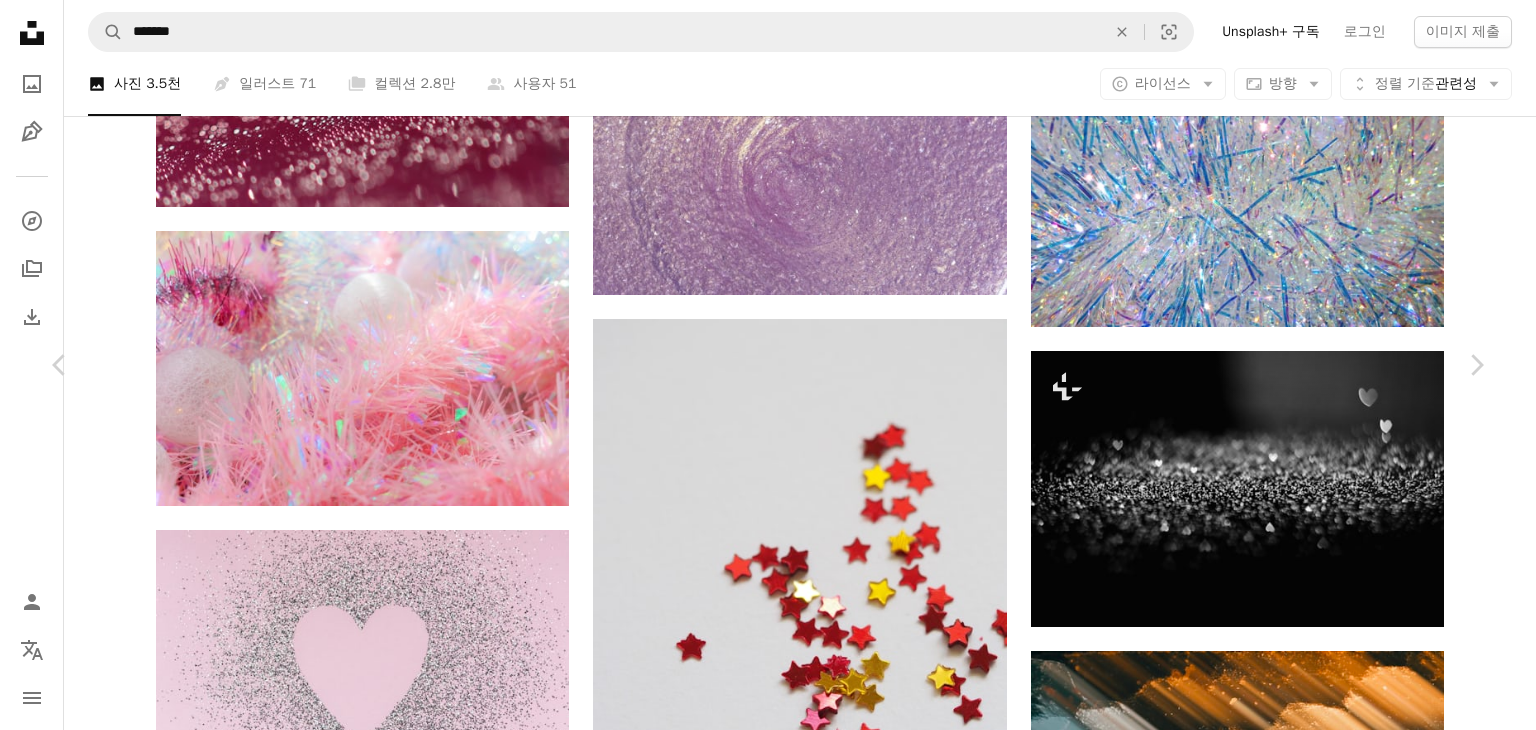 scroll, scrollTop: 14848, scrollLeft: 0, axis: vertical 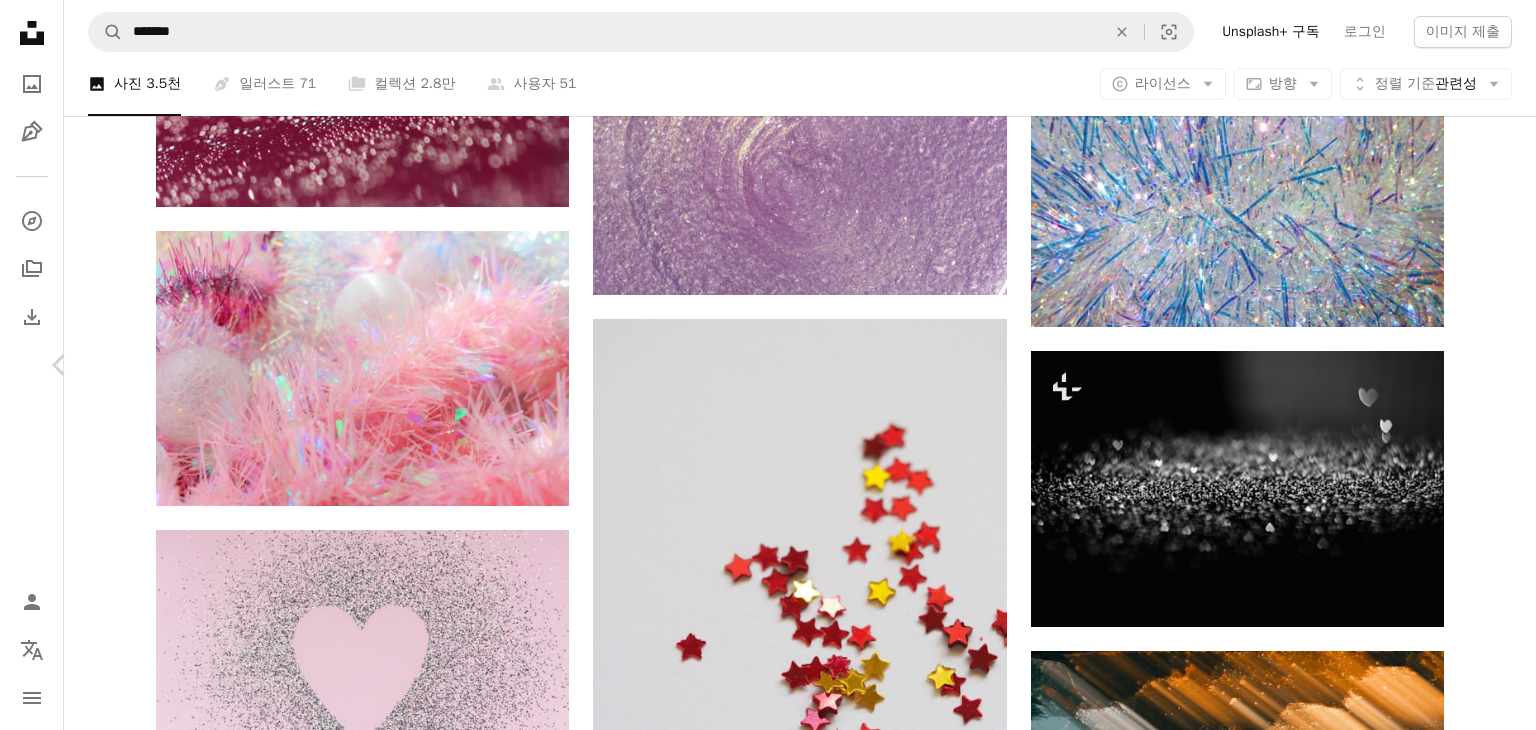 click on "Chevron right" at bounding box center [1476, 365] 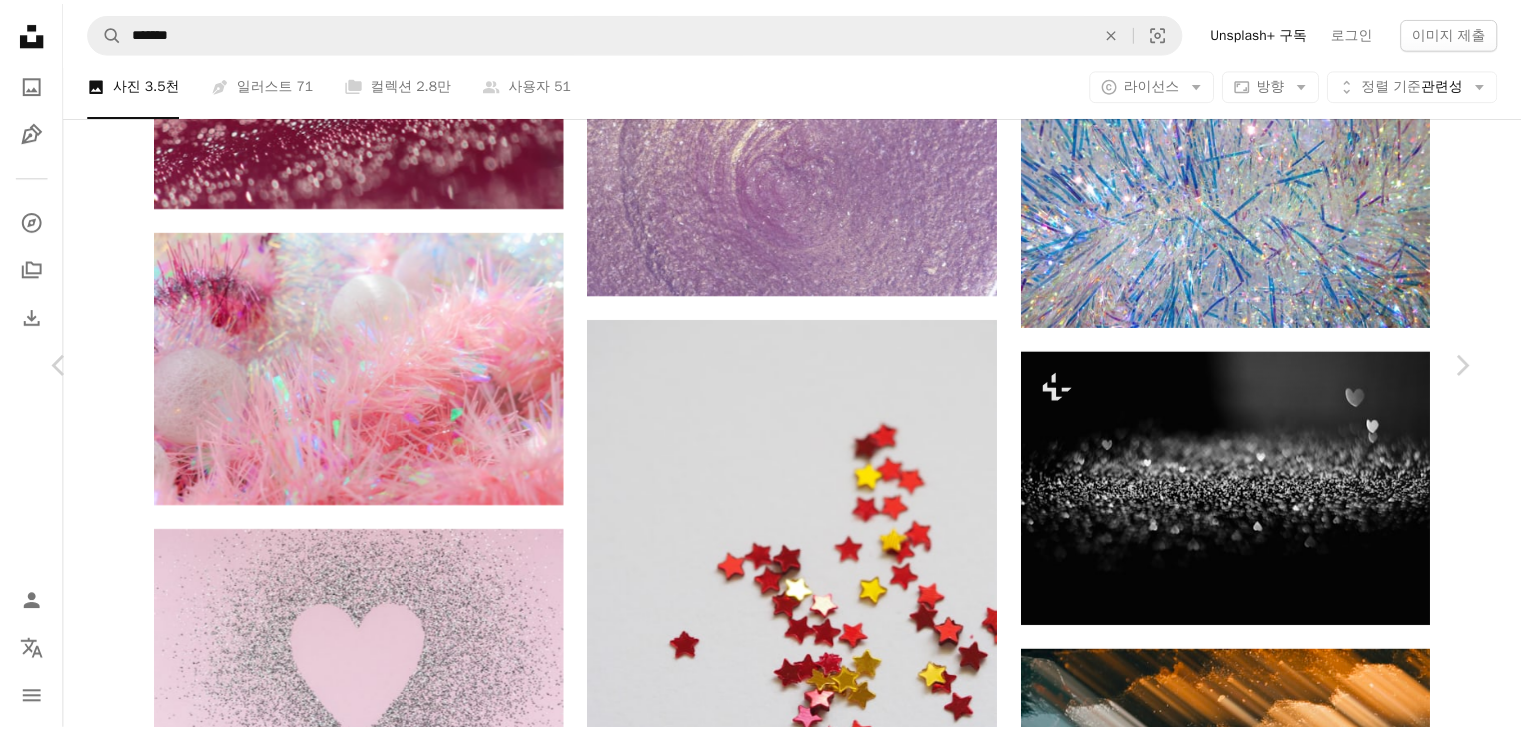 scroll, scrollTop: 0, scrollLeft: 0, axis: both 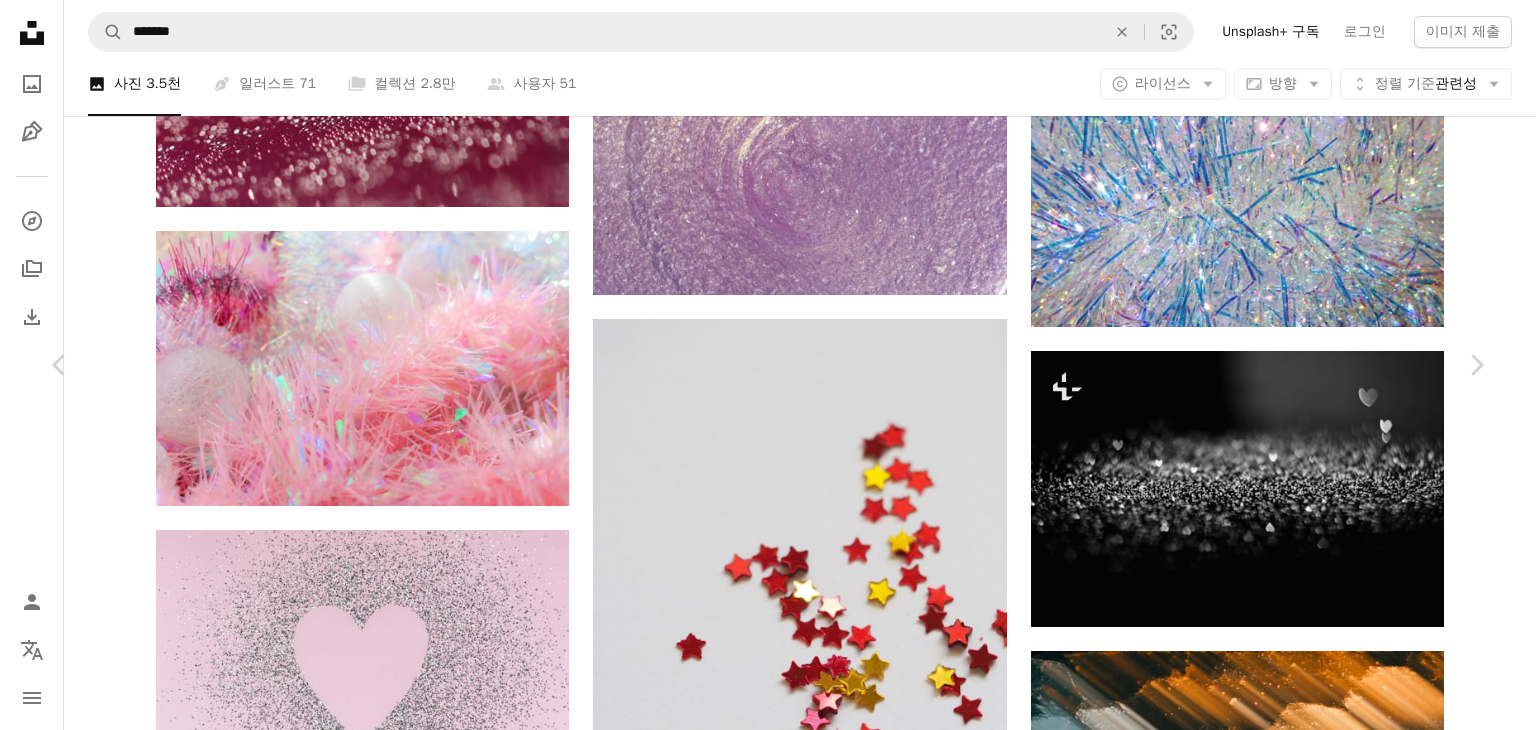 click on "An X shape Chevron left Chevron right Flying Object Unsplash+ 용 A heart A plus sign 이미지 편집   Plus sign for Unsplash+ A lock   다운로드 Zoom in 소개 매체 사진 ,  텍스처 A forward-right arrow 공유 More Actions Calendar outlined 2023년 1월 13일 에 게시됨 Safety Unsplash+ 라이선스 에 따른 라이선스 부여 벽지 배경 추상적인 텍스처 예술 무늬 광 불 빨강 오렌지 번역하다 조명 반짝임 따뜻하다 반짝이다 입자 경고하다 배경 이 시리즈의 다른 콘텐츠 Chevron right Plus sign for Unsplash+ Plus sign for Unsplash+ Plus sign for Unsplash+ Plus sign for Unsplash+ Plus sign for Unsplash+ Plus sign for Unsplash+ Plus sign for Unsplash+ Plus sign for Unsplash+ Plus sign for Unsplash+ Plus sign for Unsplash+ 관련 이미지 Plus sign for Unsplash+ A heart A plus sign Flying Object Unsplash+ 용 A lock   다운로드 Plus sign for Unsplash+ A heart A plus sign [FIRST] [LAST] Unsplash+ 용 A lock   다운로드 Plus sign for Unsplash+" at bounding box center [768, 3985] 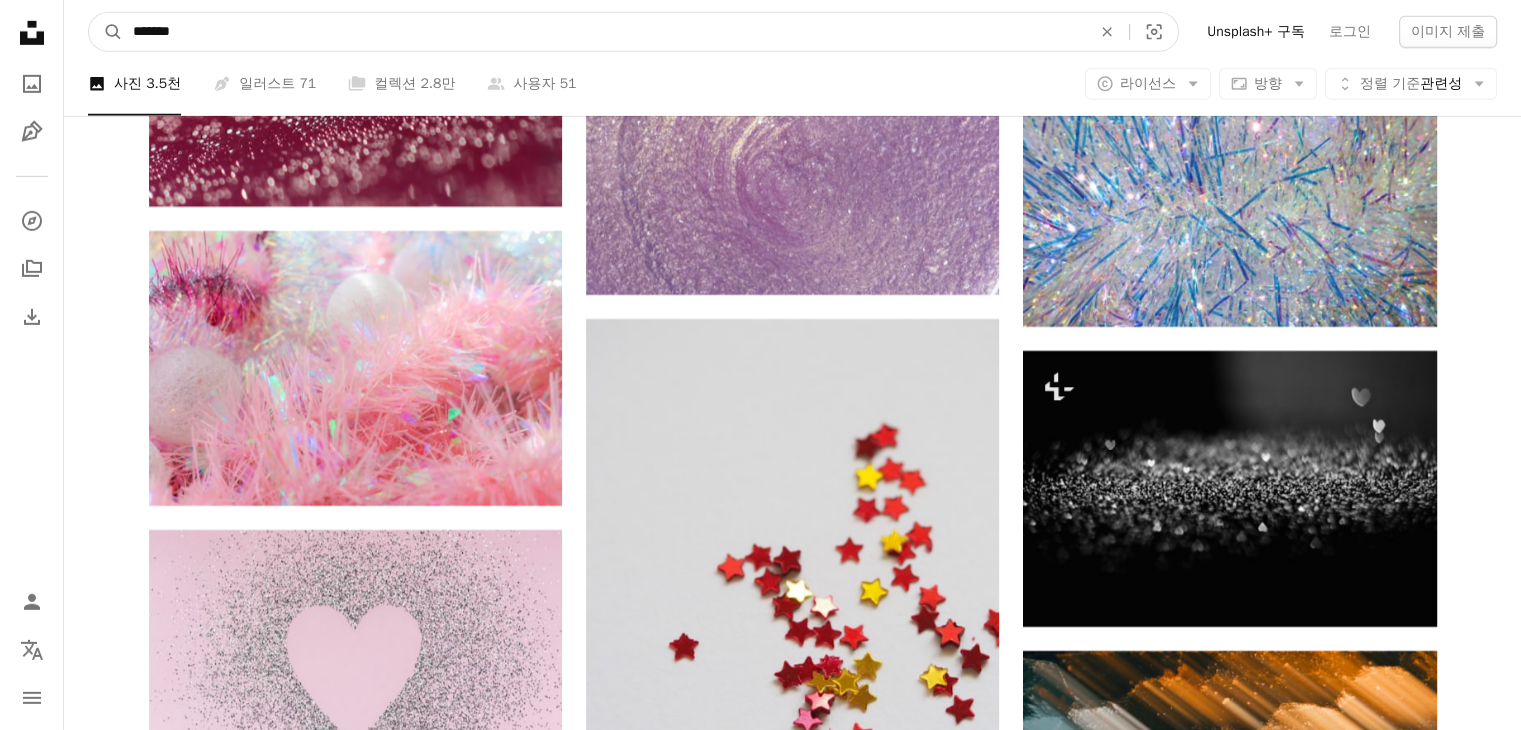 drag, startPoint x: 288, startPoint y: 49, endPoint x: 0, endPoint y: 96, distance: 291.80988 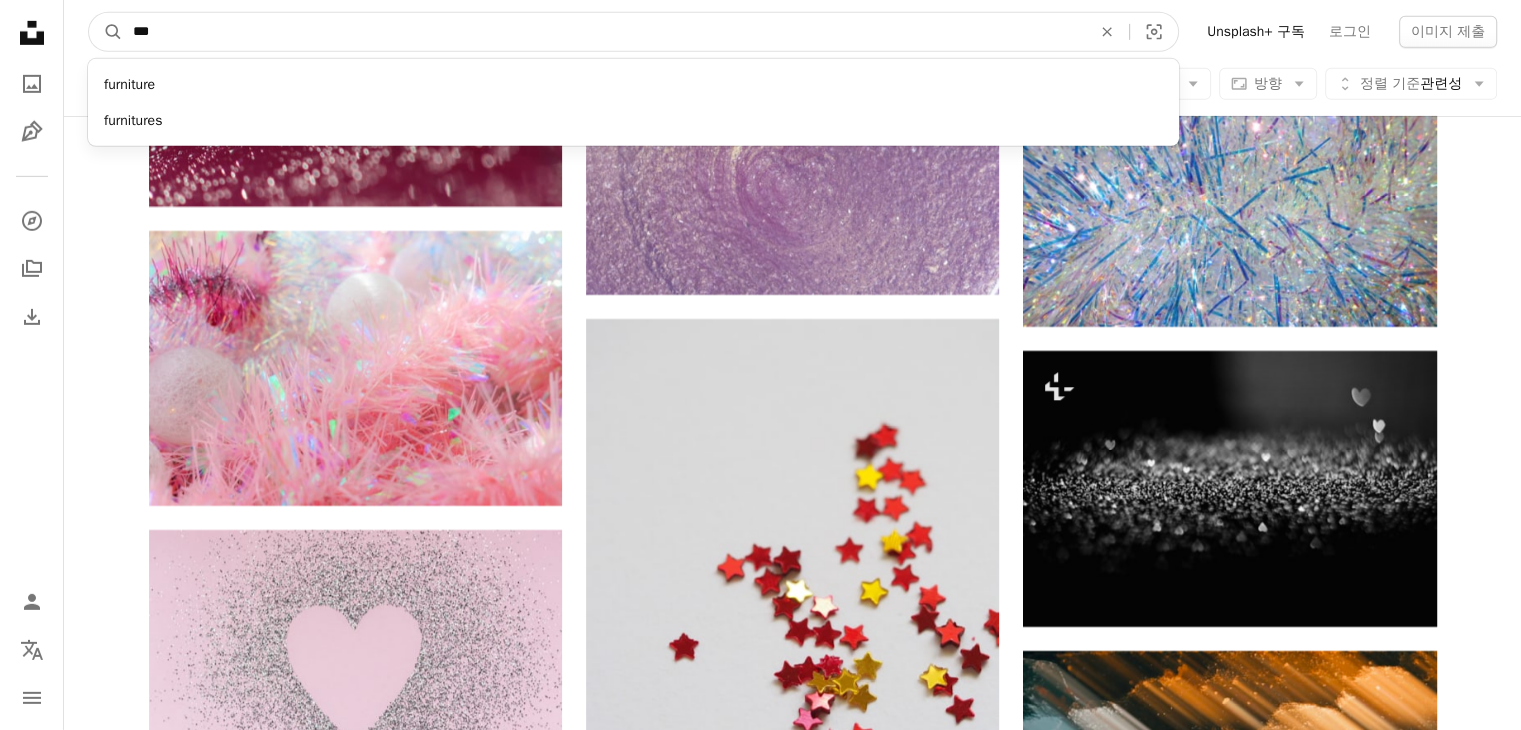 type on "***" 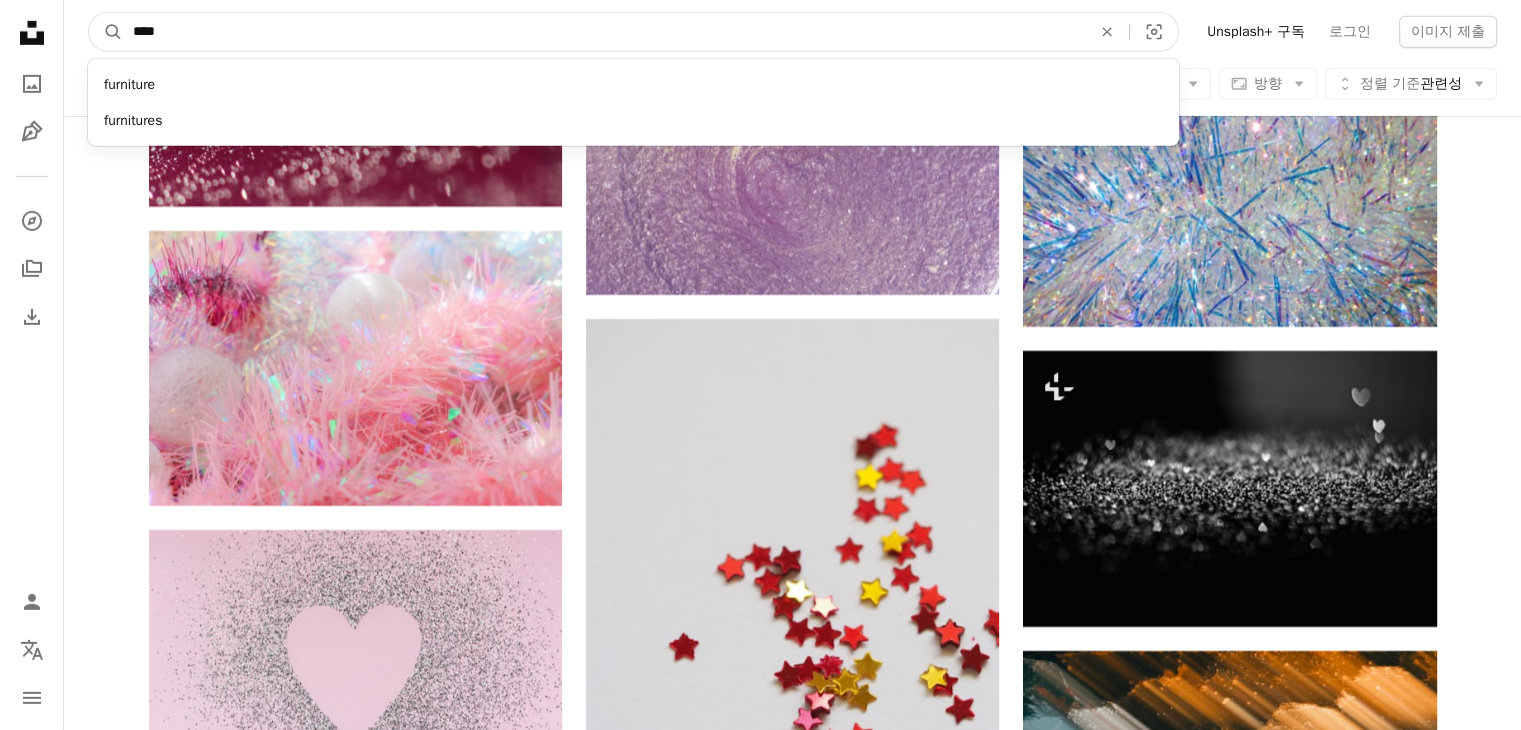 click on "A magnifying glass" at bounding box center (106, 32) 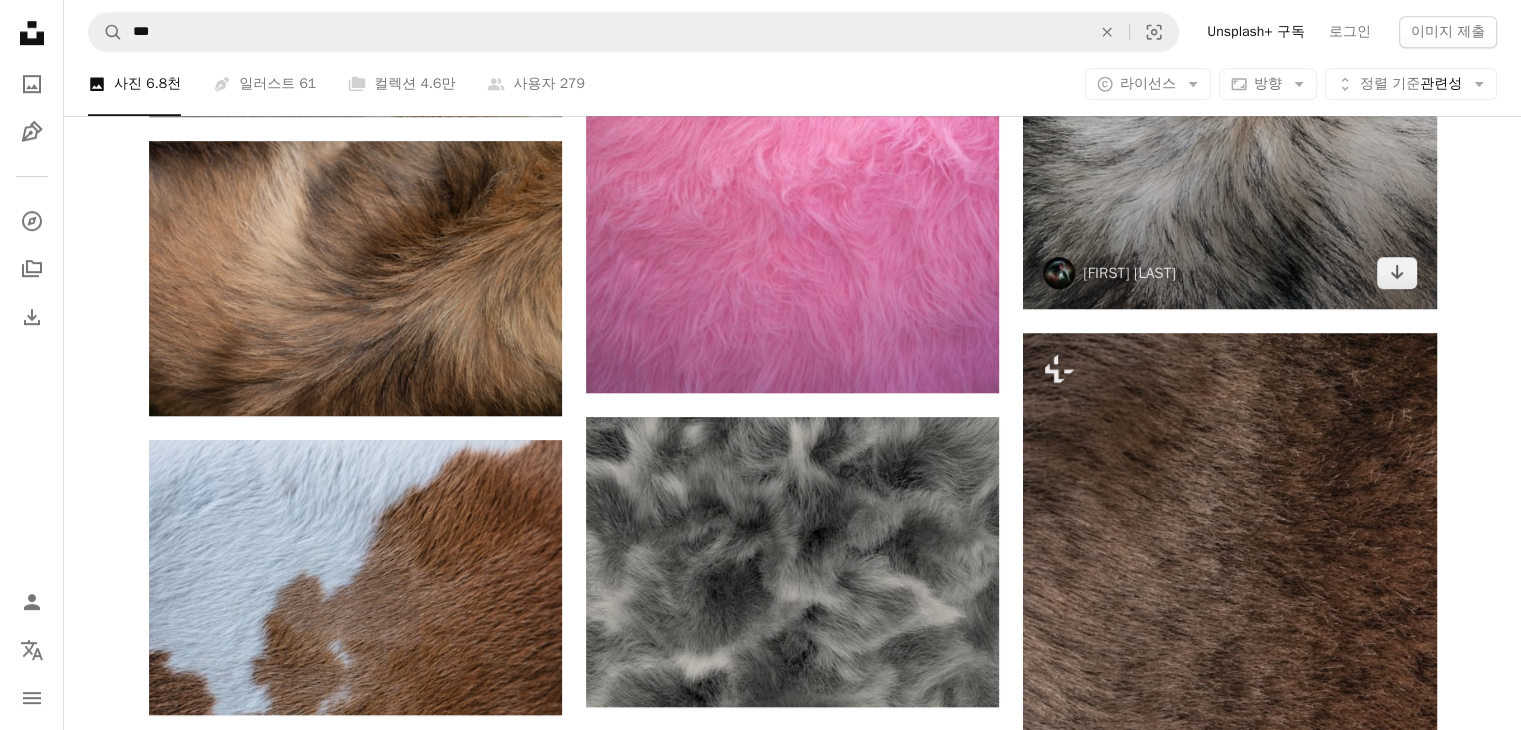 scroll, scrollTop: 1100, scrollLeft: 0, axis: vertical 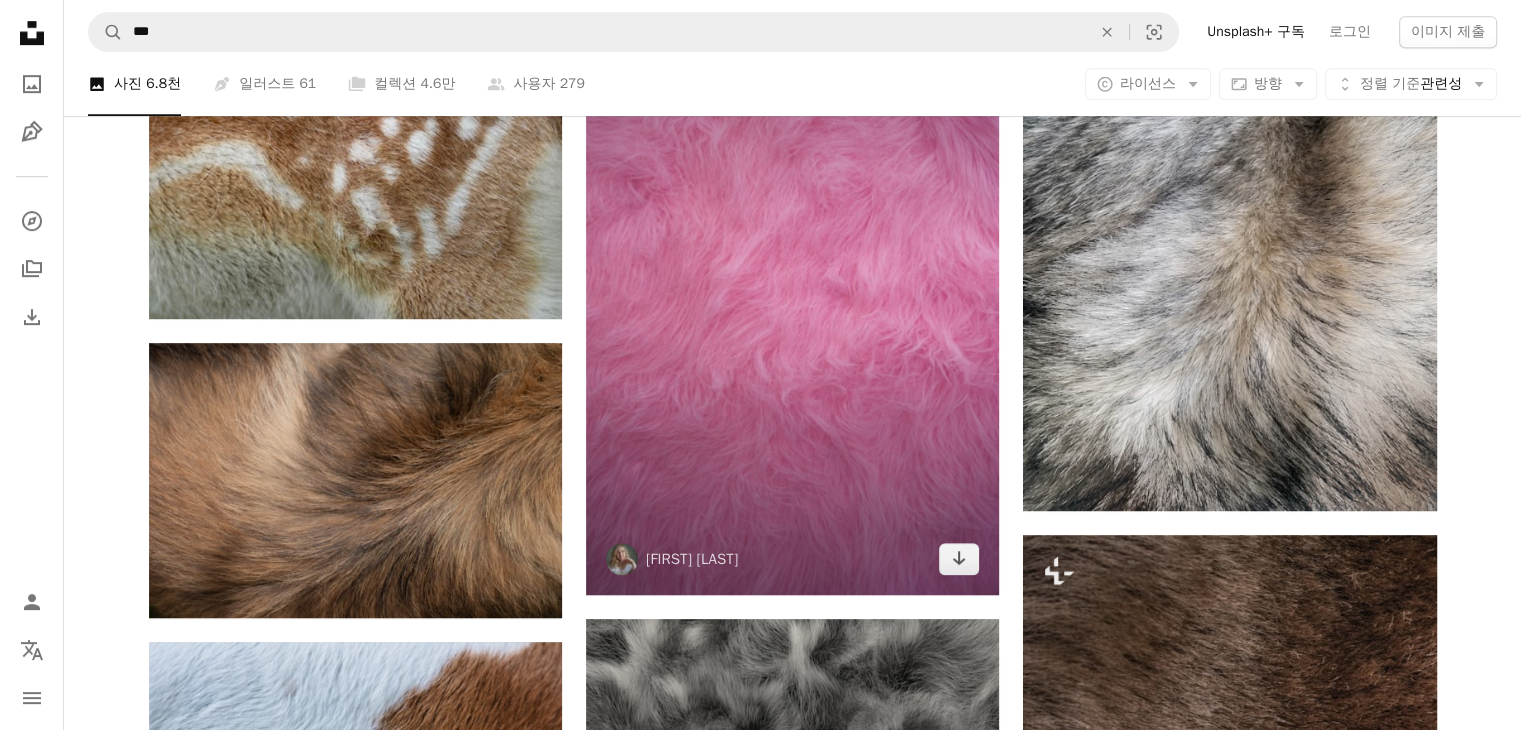 click at bounding box center (792, 285) 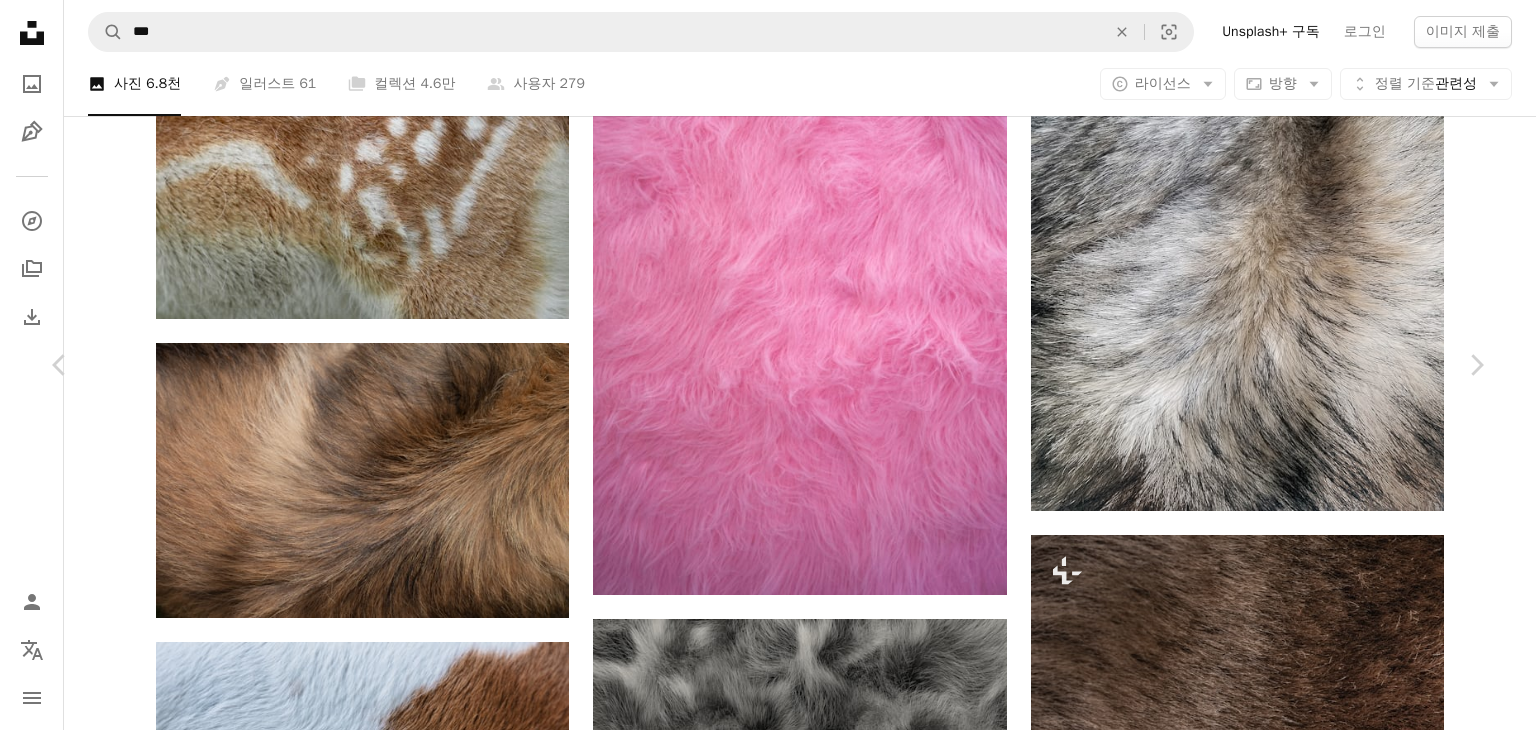 click on "Chevron down" 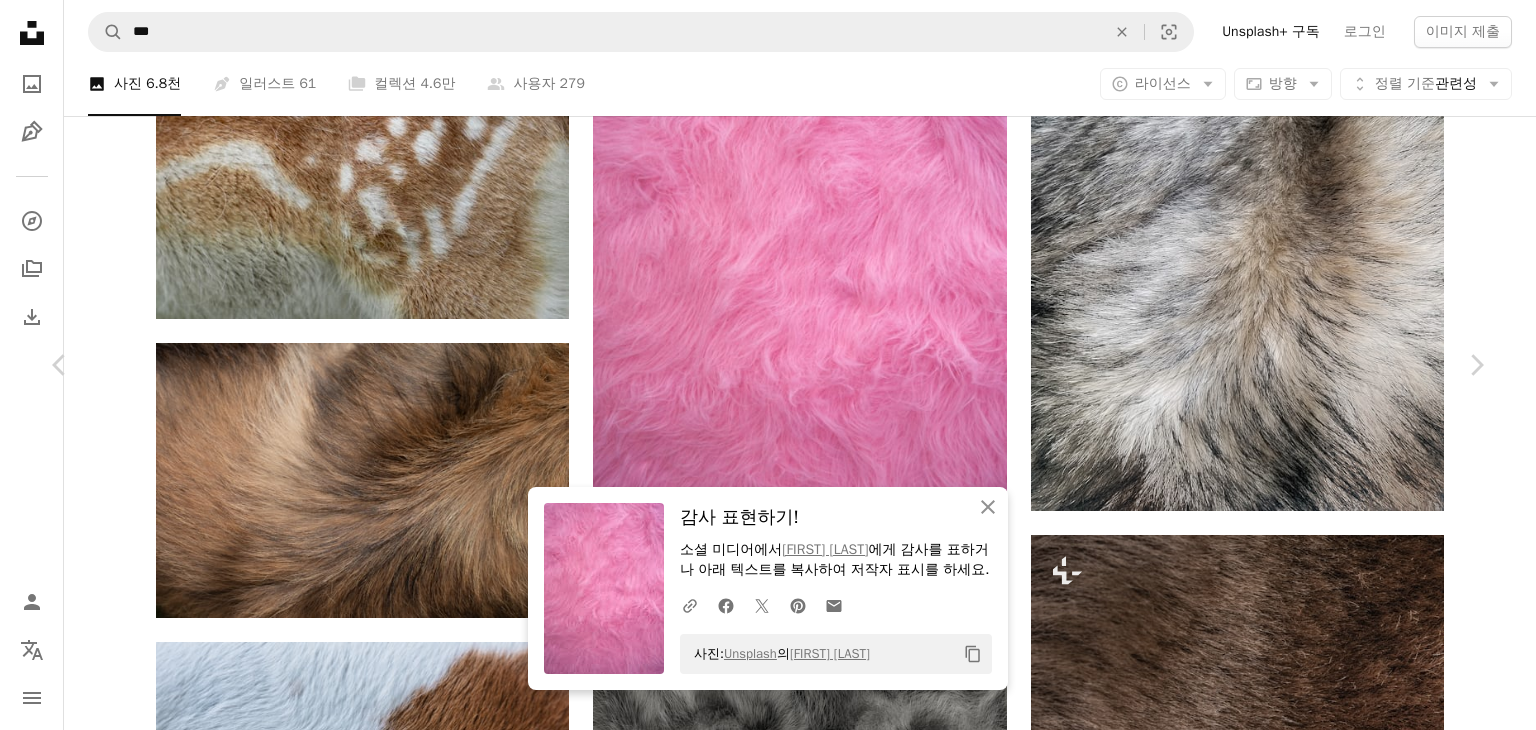 click on "An X shape Chevron left Chevron right An X shape 닫기 감사 표현하기! 소셜 미디어에서  [FIRST] [LAST] 에게 감사를 표하거나 아래 텍스트를 복사하여 저작자 표시를 하세요. A URL sharing icon (chains) Facebook icon X (formerly Twitter) icon Pinterest icon An envelope 사진:  Unsplash 의 [FIRST] [LAST]
Copy content [FIRST] [LAST] poppieeh A heart A plus sign 이미지 편집   Plus sign for Unsplash+ 무료 다운로드 Chevron down Zoom in 조회수 6,291,015 다운로드 108,630 소개 매체 사진 ,  텍스처 A forward-right arrow 공유 Info icon 정보 More Actions Calendar outlined 2020년 7월 29일 에 게시됨 Camera SONY, SLT-A58 Safety Unsplash 라이선스 하에서 무료로 사용 가능 배경 텍스처 무늬 분홍색 머리 솜 털 의류 의복 깔개 스카프 모피 자홍색 깃털 보아 퍼블릭 도메인 이미지 iStock에서 프리미엄 관련 이미지 찾아보기  |  코드 UNSPLASH20로 20% 할인 혜택 받기  ↗ 관련 이미지" at bounding box center [768, 4439] 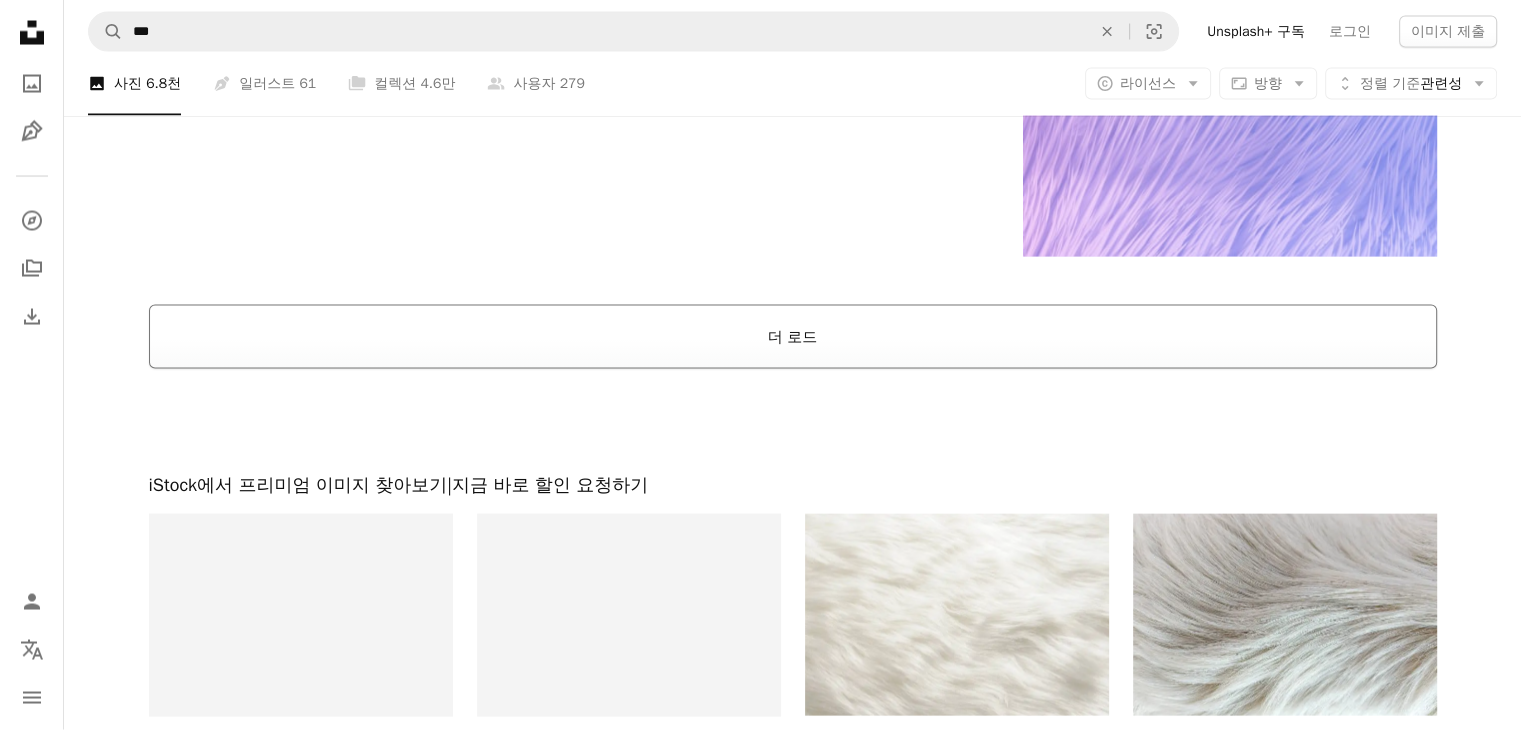 scroll, scrollTop: 4442, scrollLeft: 0, axis: vertical 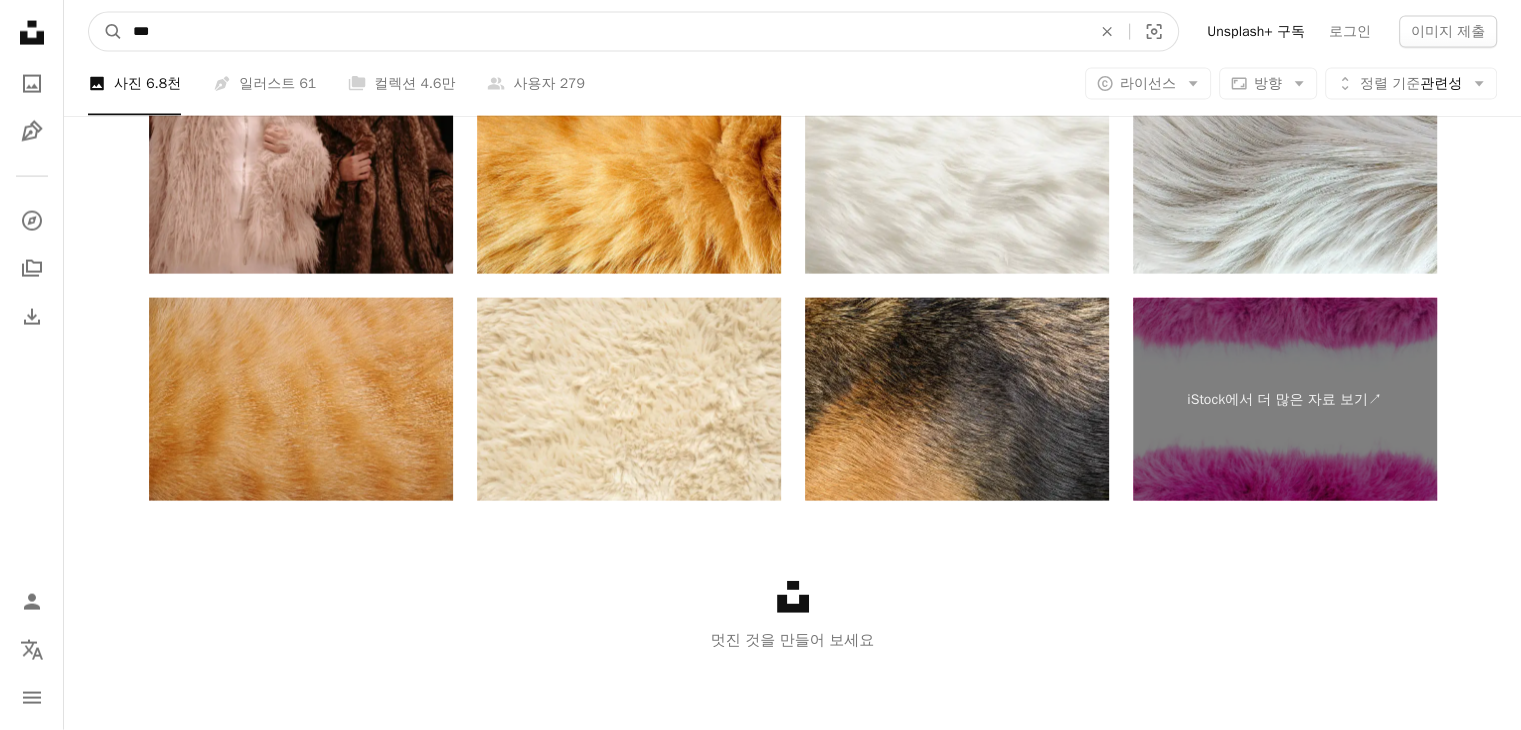 drag, startPoint x: 262, startPoint y: 31, endPoint x: 0, endPoint y: 72, distance: 265.1886 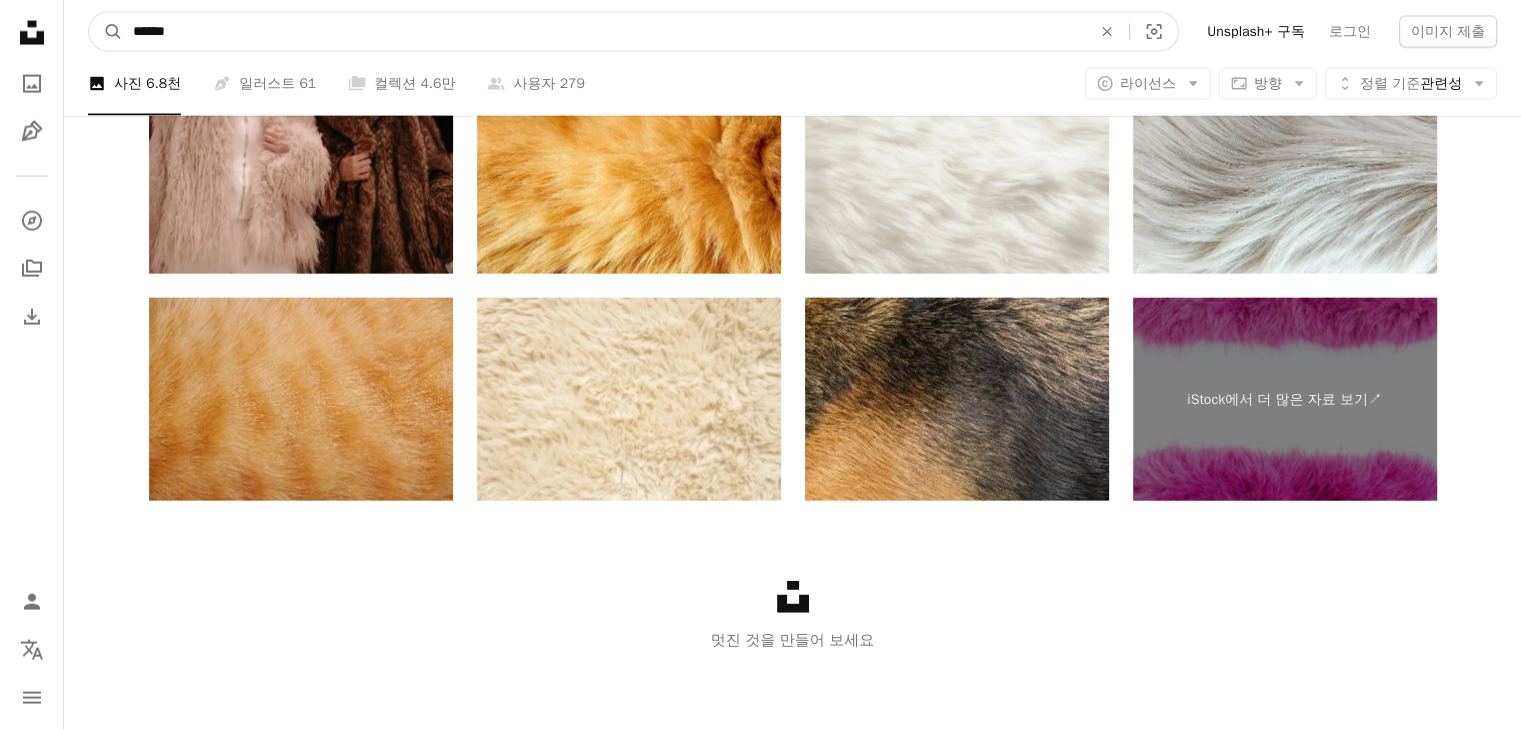 type on "*******" 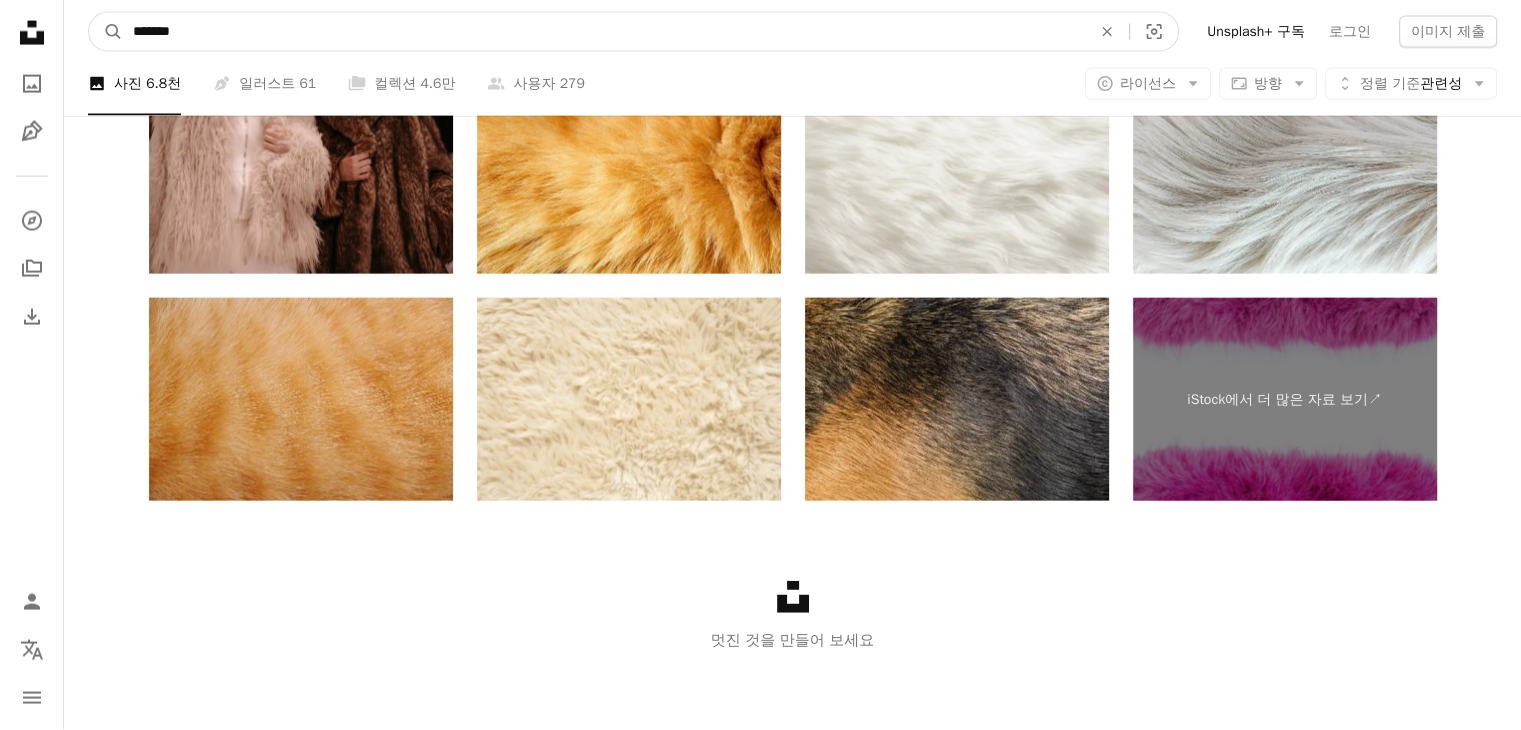click on "A magnifying glass" at bounding box center [106, 32] 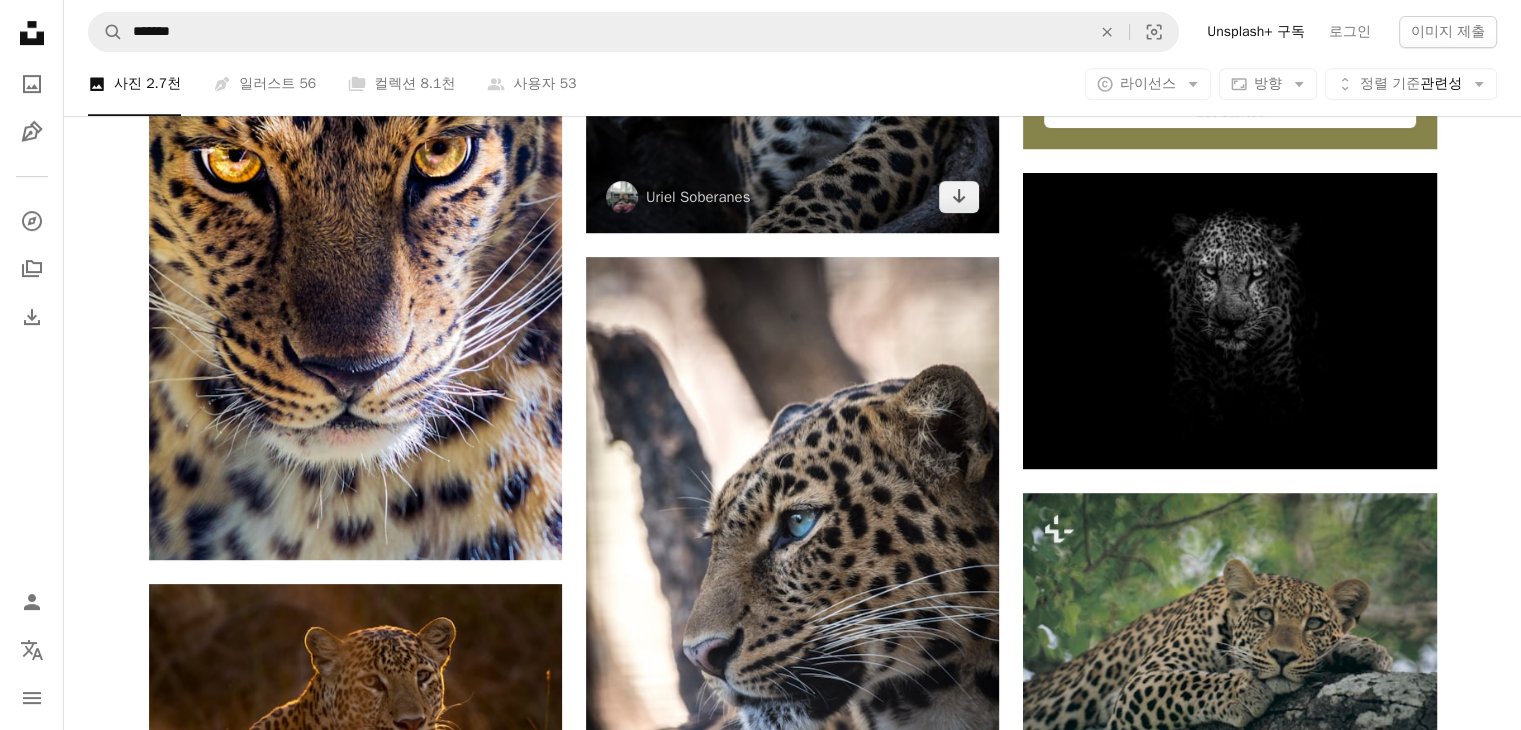 scroll, scrollTop: 900, scrollLeft: 0, axis: vertical 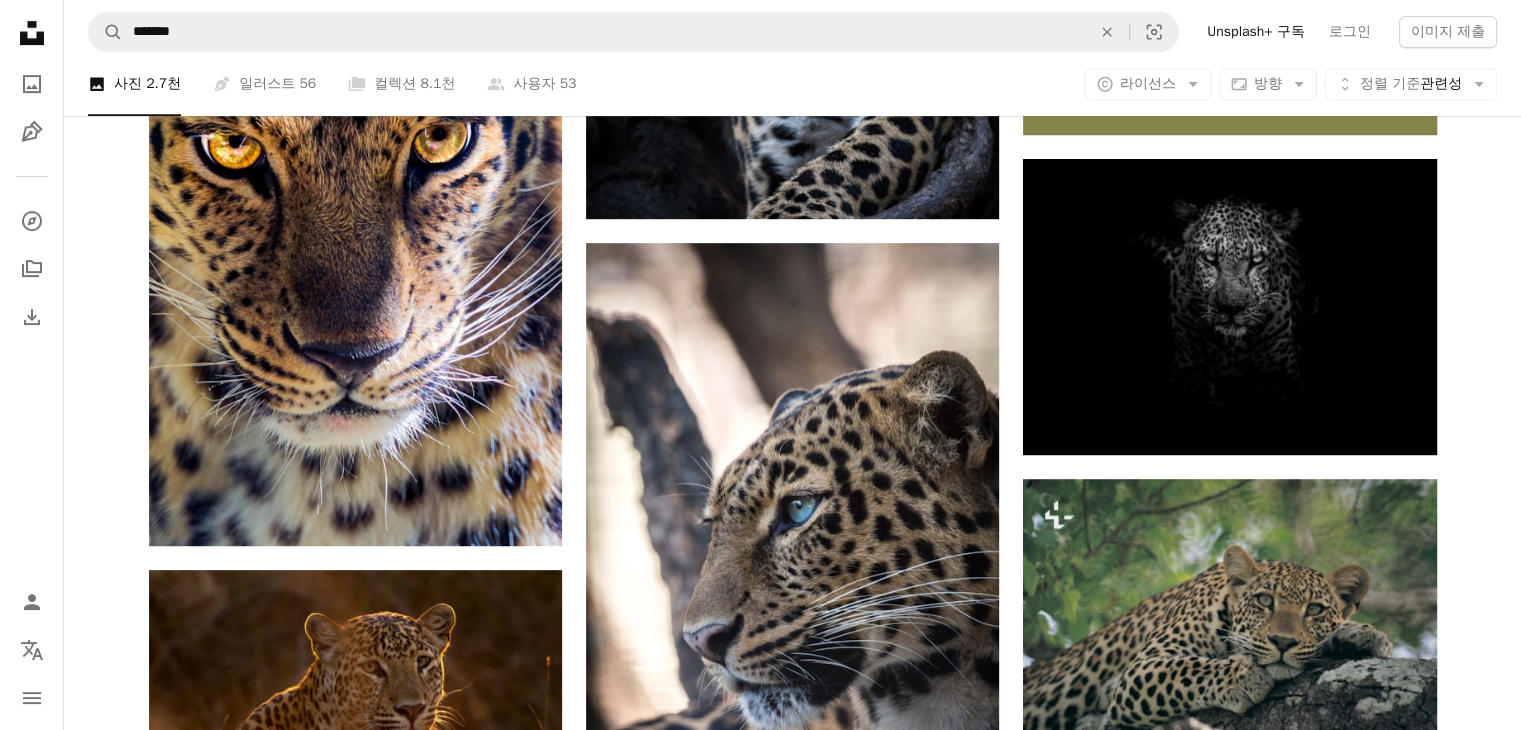 click on "A magnifying glass ******* An X shape Visual search Unsplash+ 구독 로그인 이미지 제출" at bounding box center (792, 32) 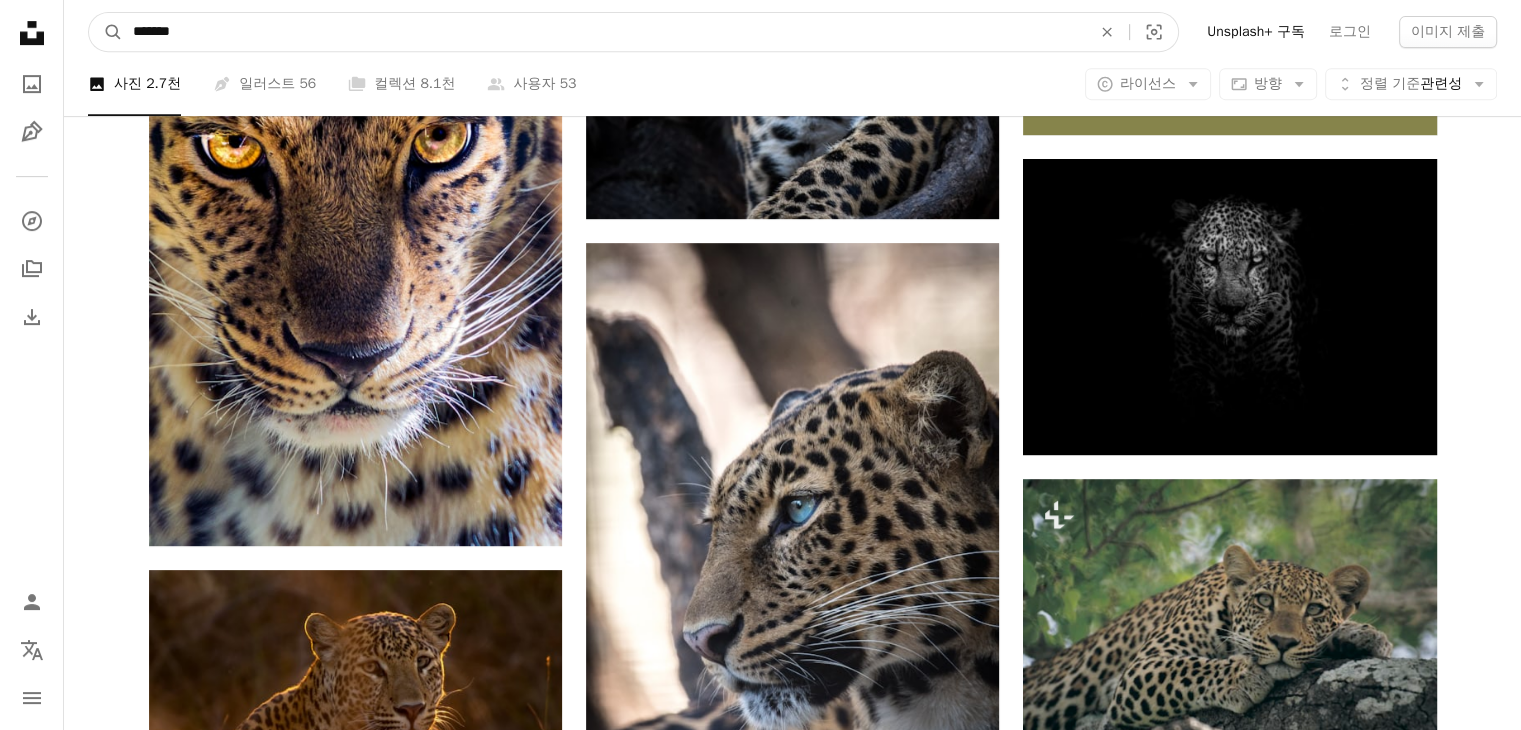click on "*******" at bounding box center (604, 32) 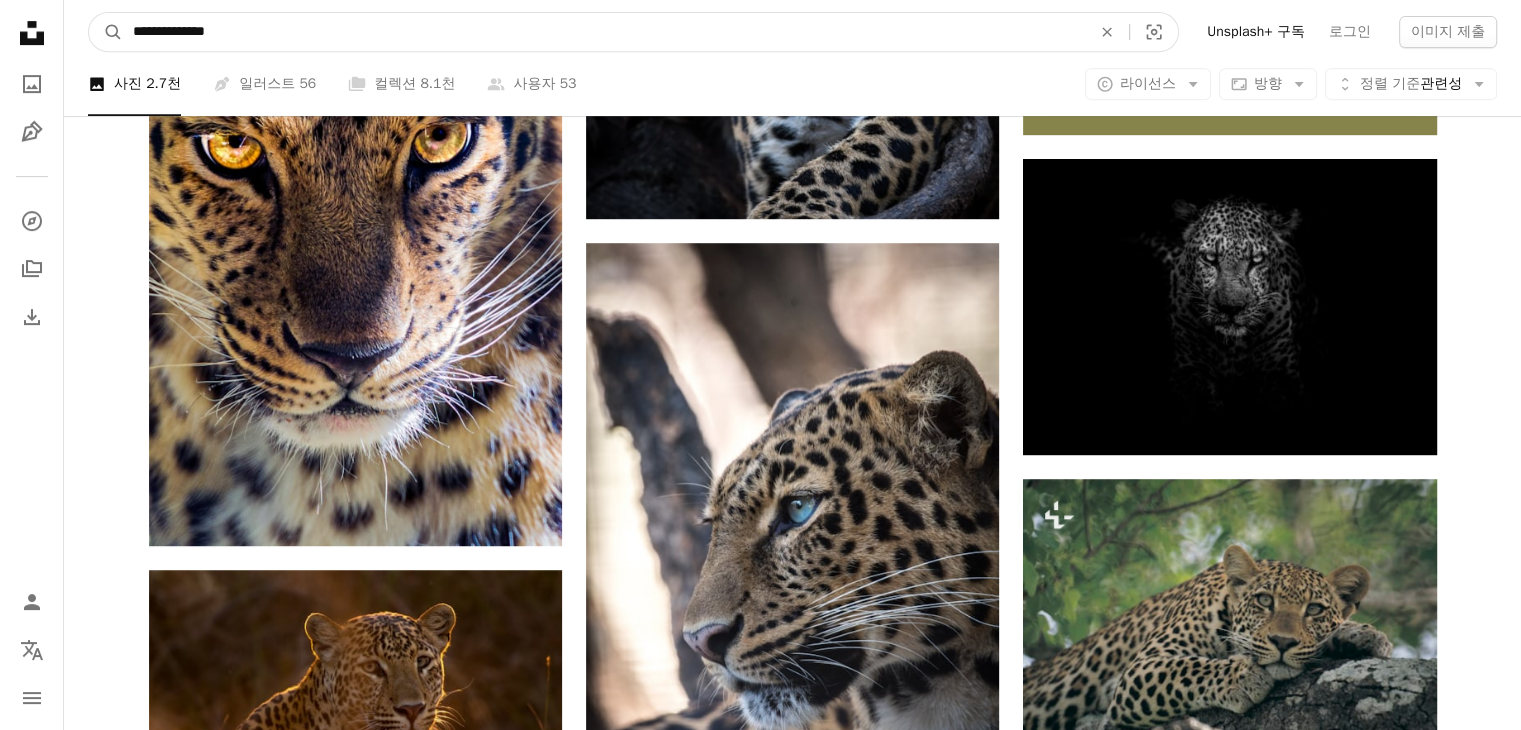 type on "**********" 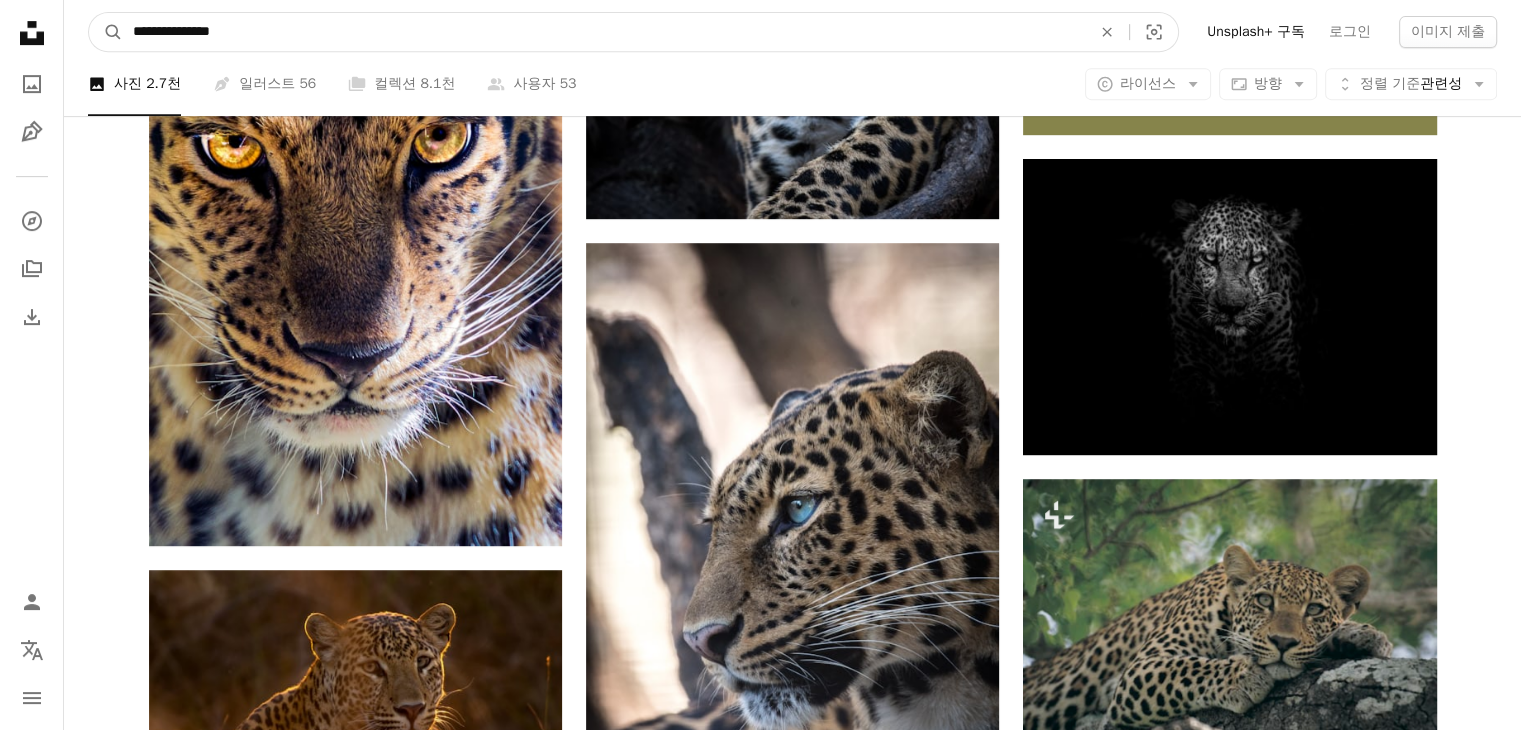 click on "A magnifying glass" at bounding box center (106, 32) 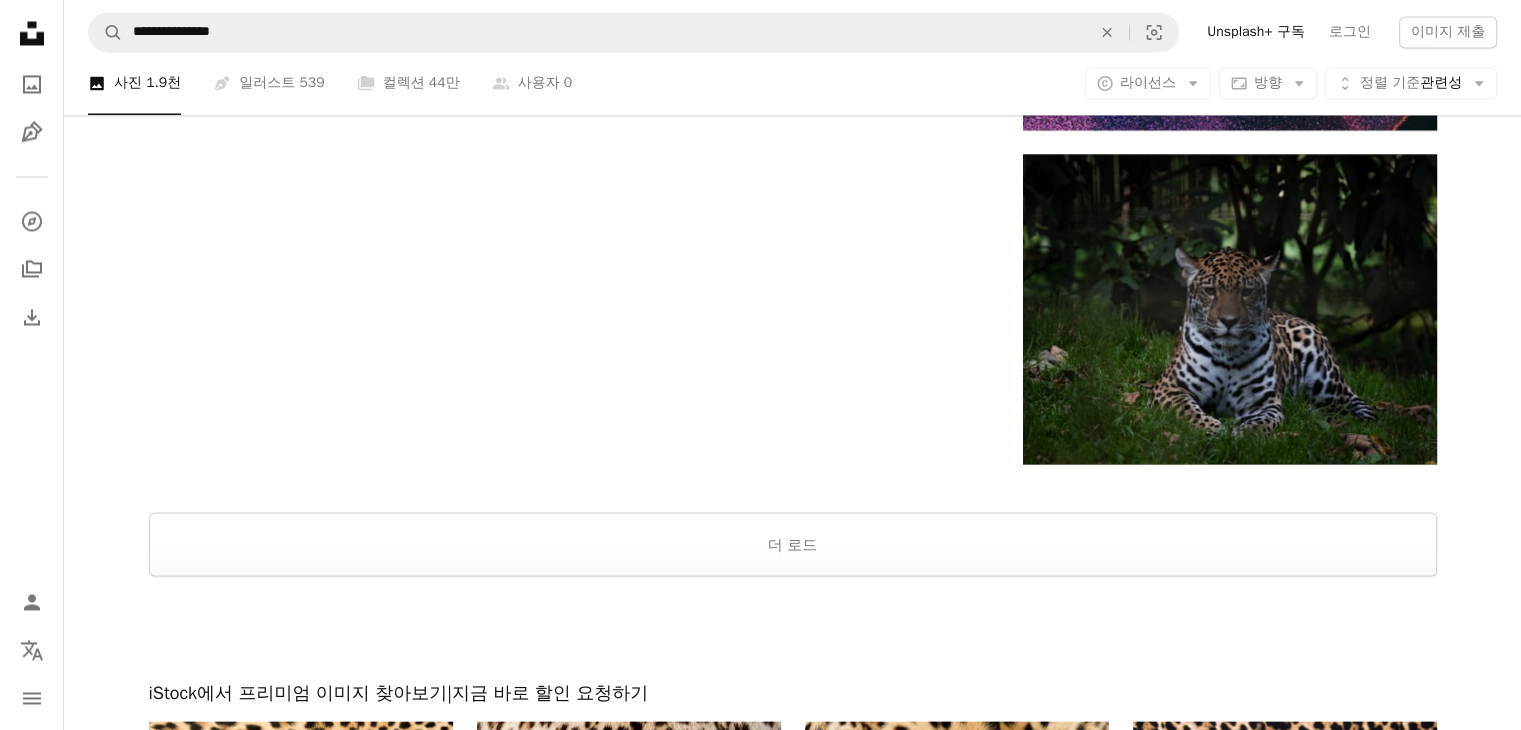scroll, scrollTop: 3700, scrollLeft: 0, axis: vertical 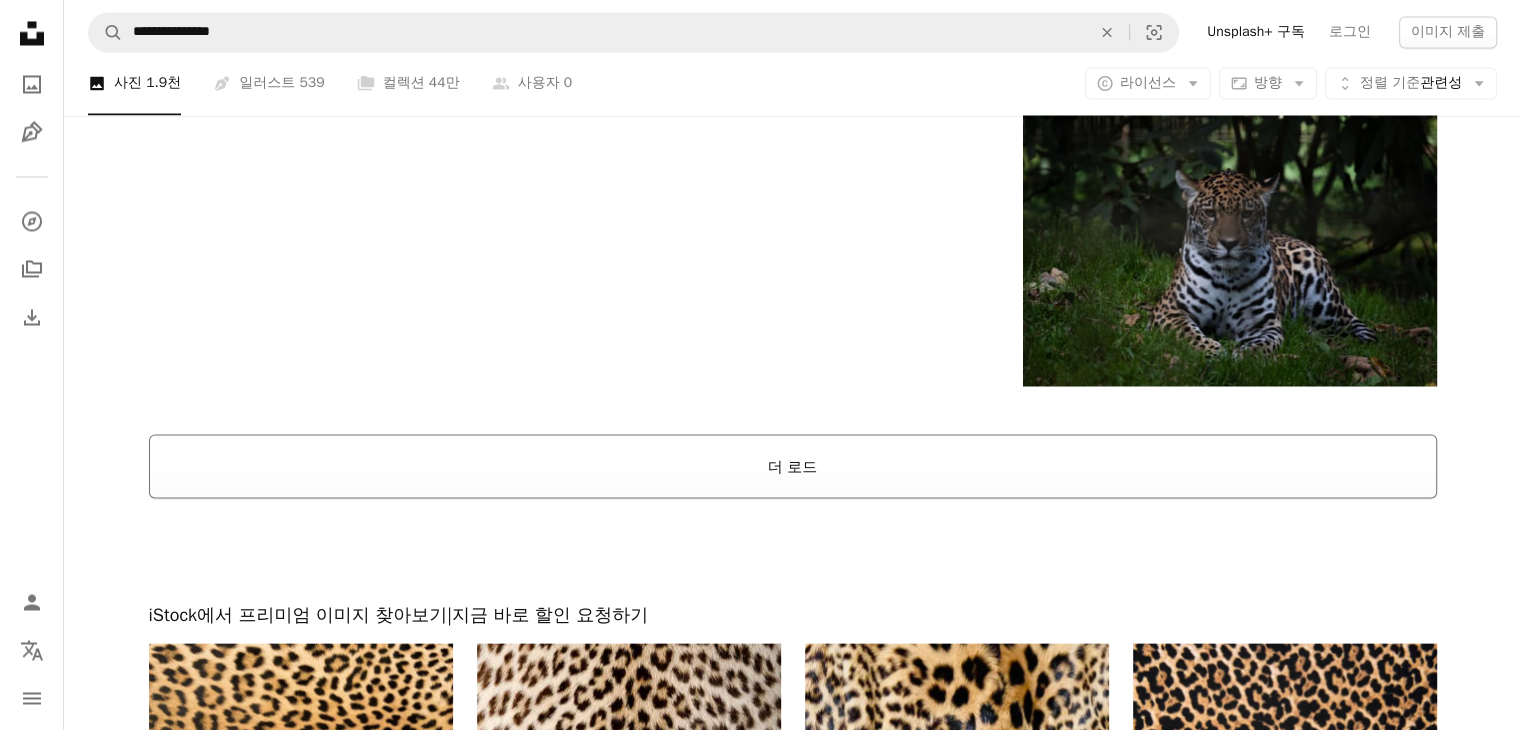 click on "더 로드" at bounding box center (793, 466) 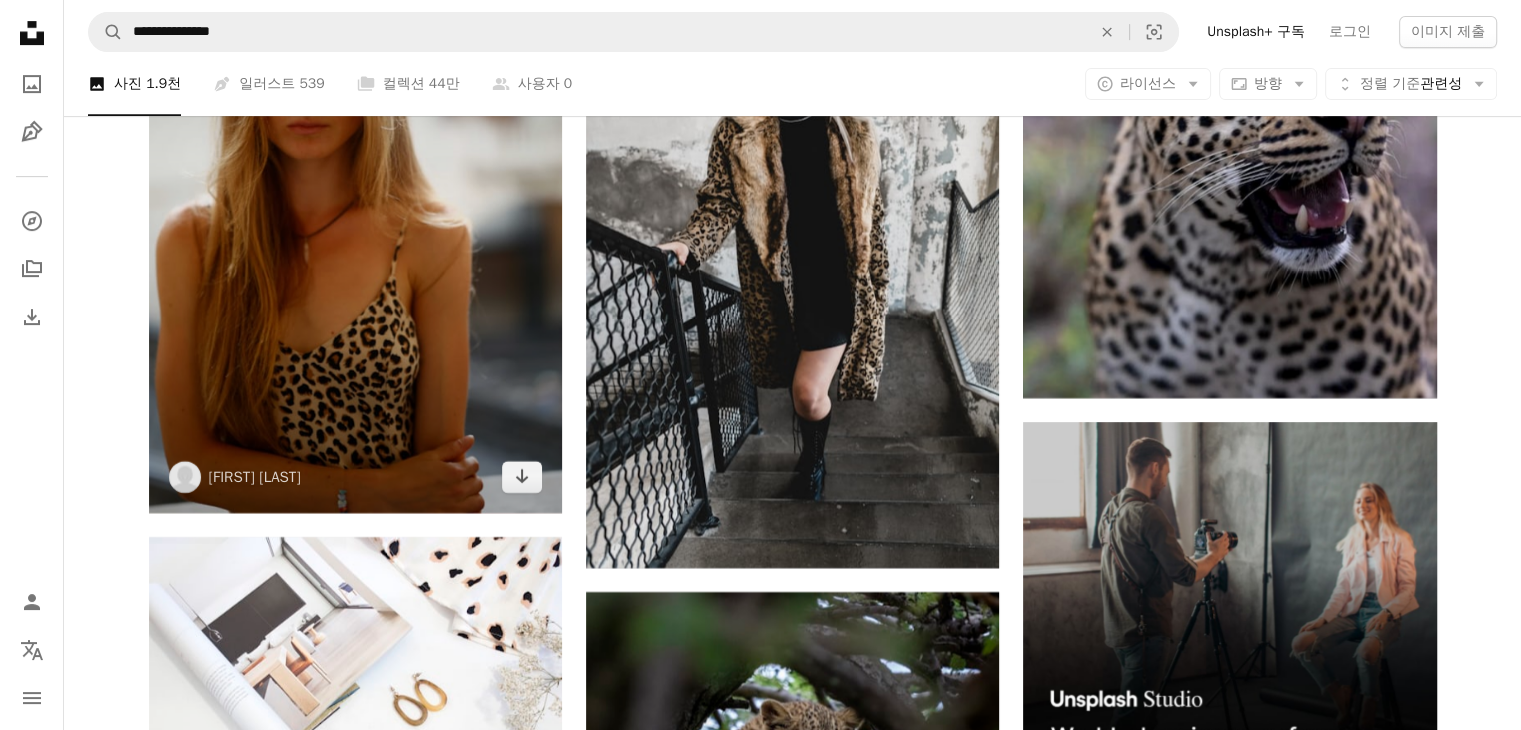 scroll, scrollTop: 8700, scrollLeft: 0, axis: vertical 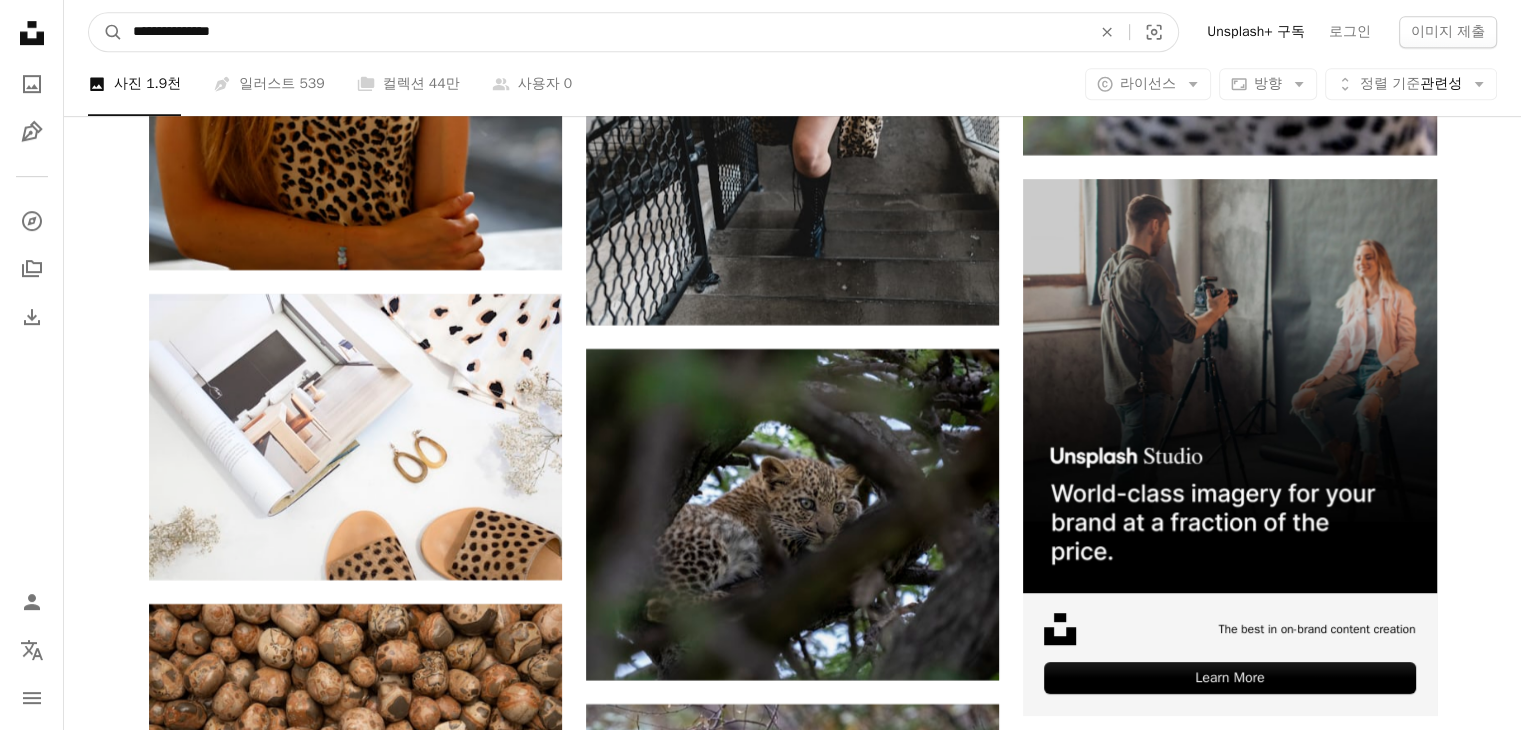 drag, startPoint x: 20, startPoint y: 95, endPoint x: 0, endPoint y: 98, distance: 20.22375 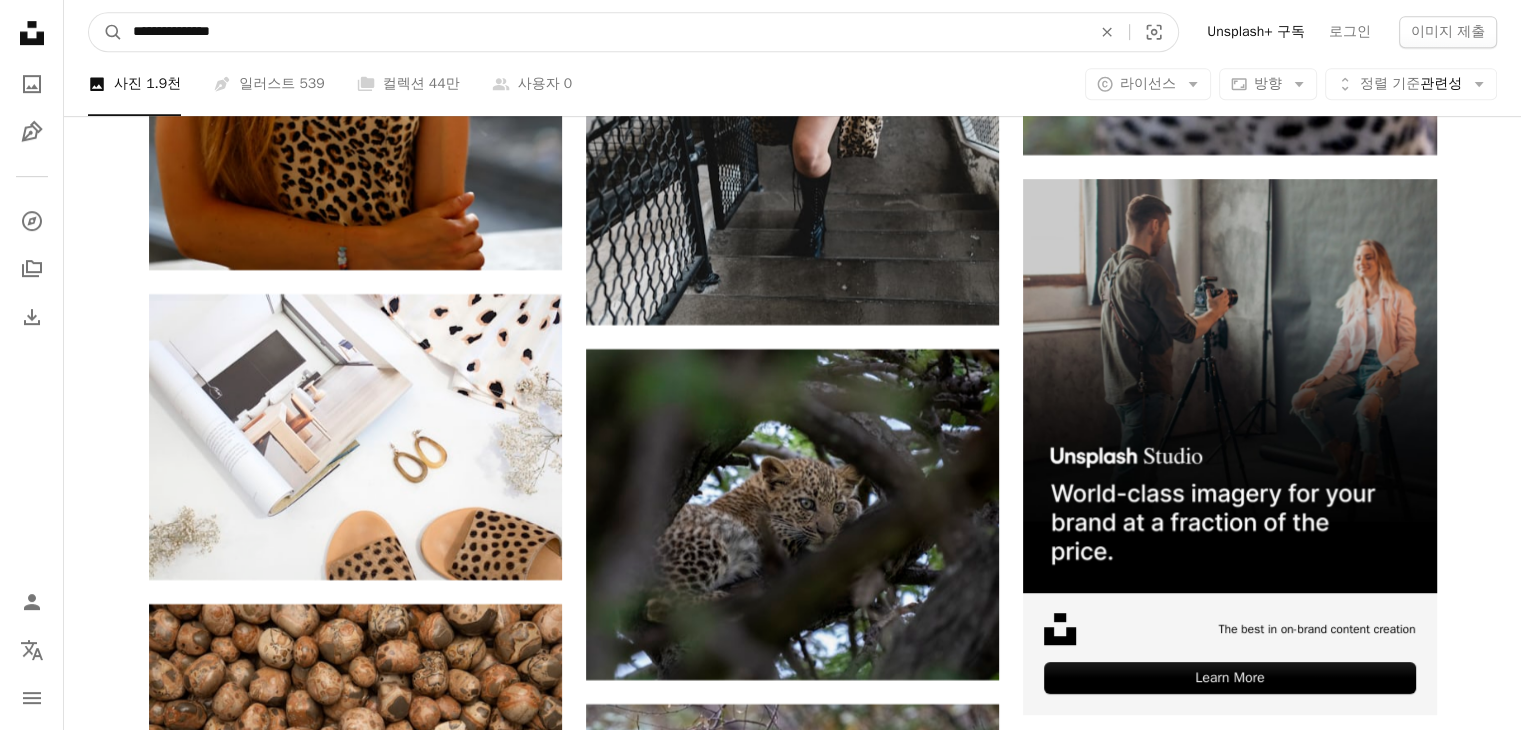 type on "*" 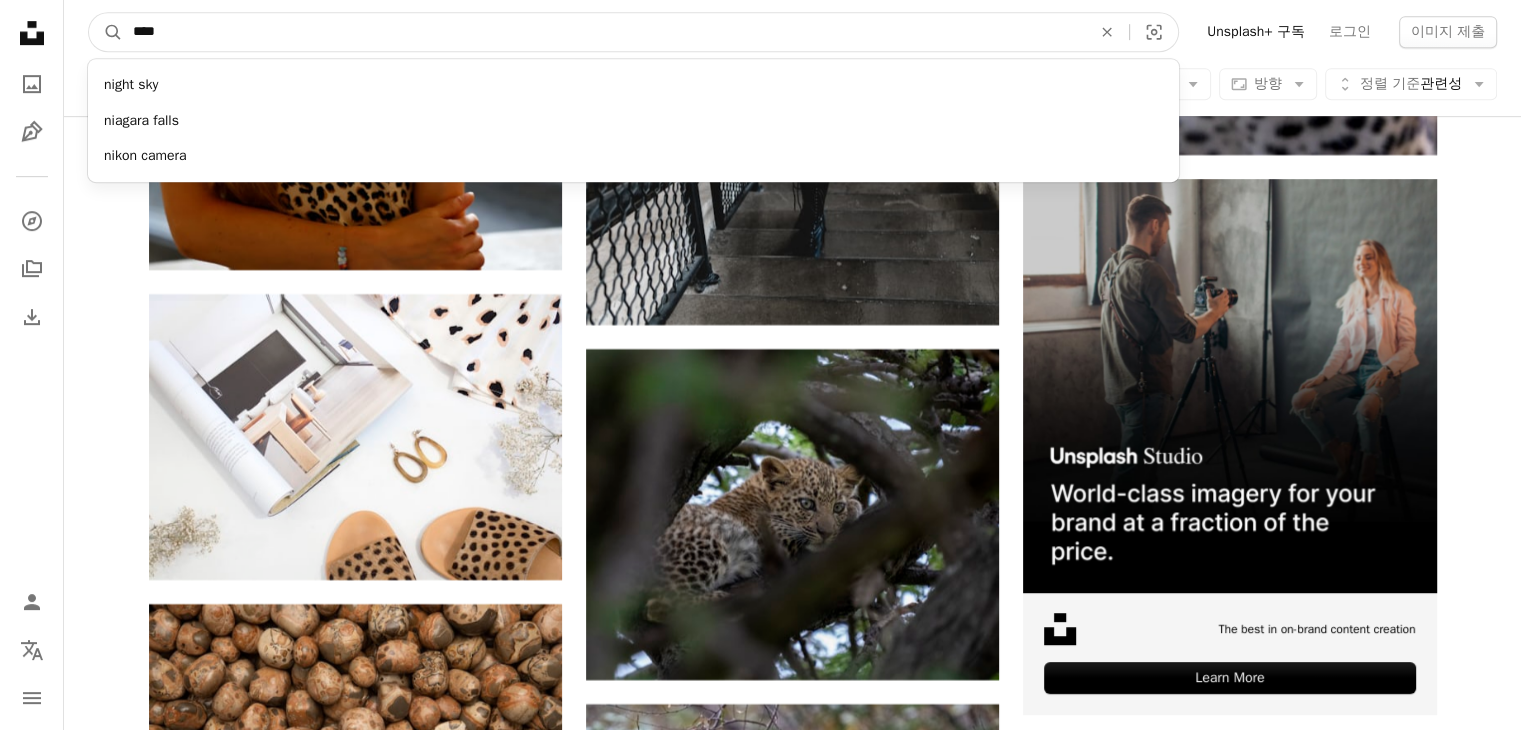 type on "*****" 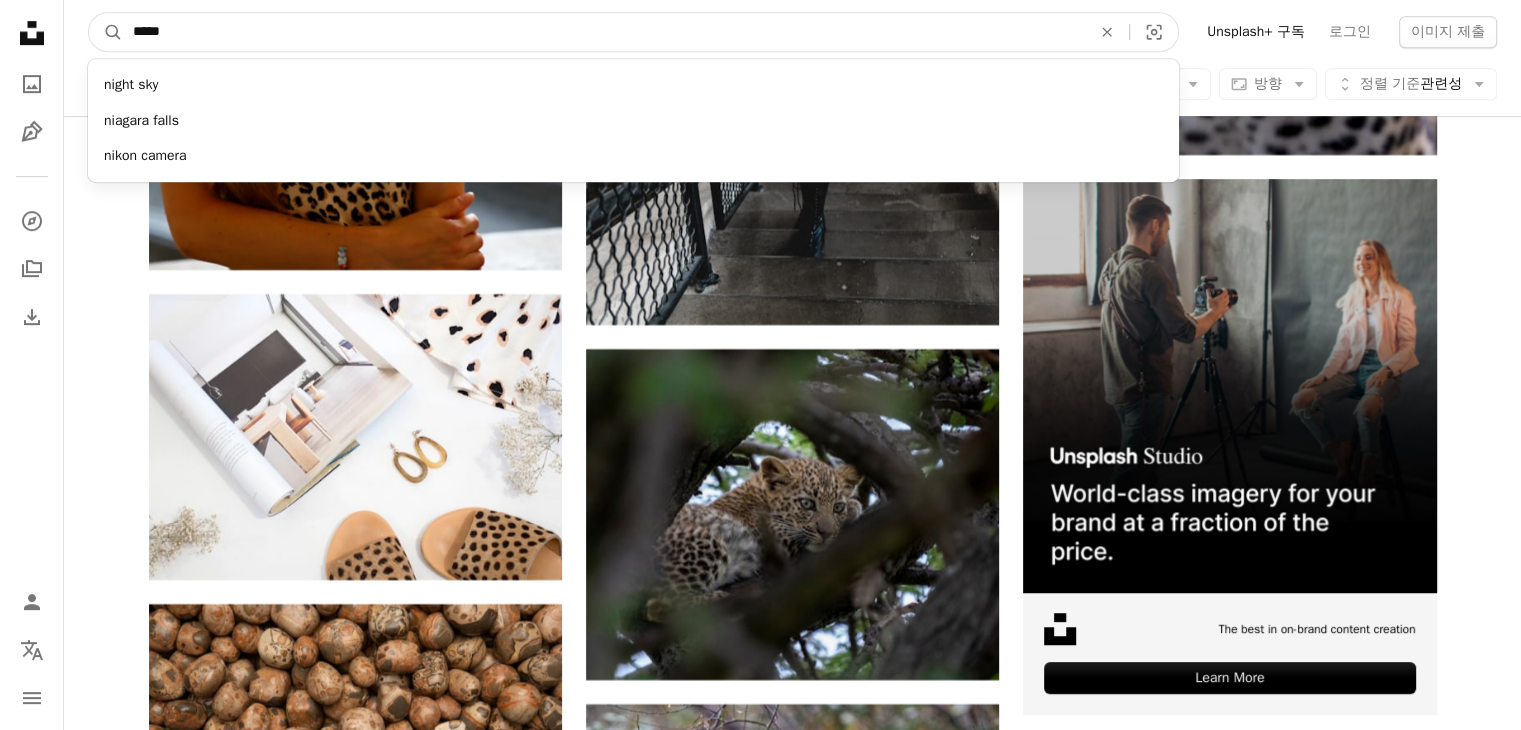 click on "A magnifying glass" at bounding box center (106, 32) 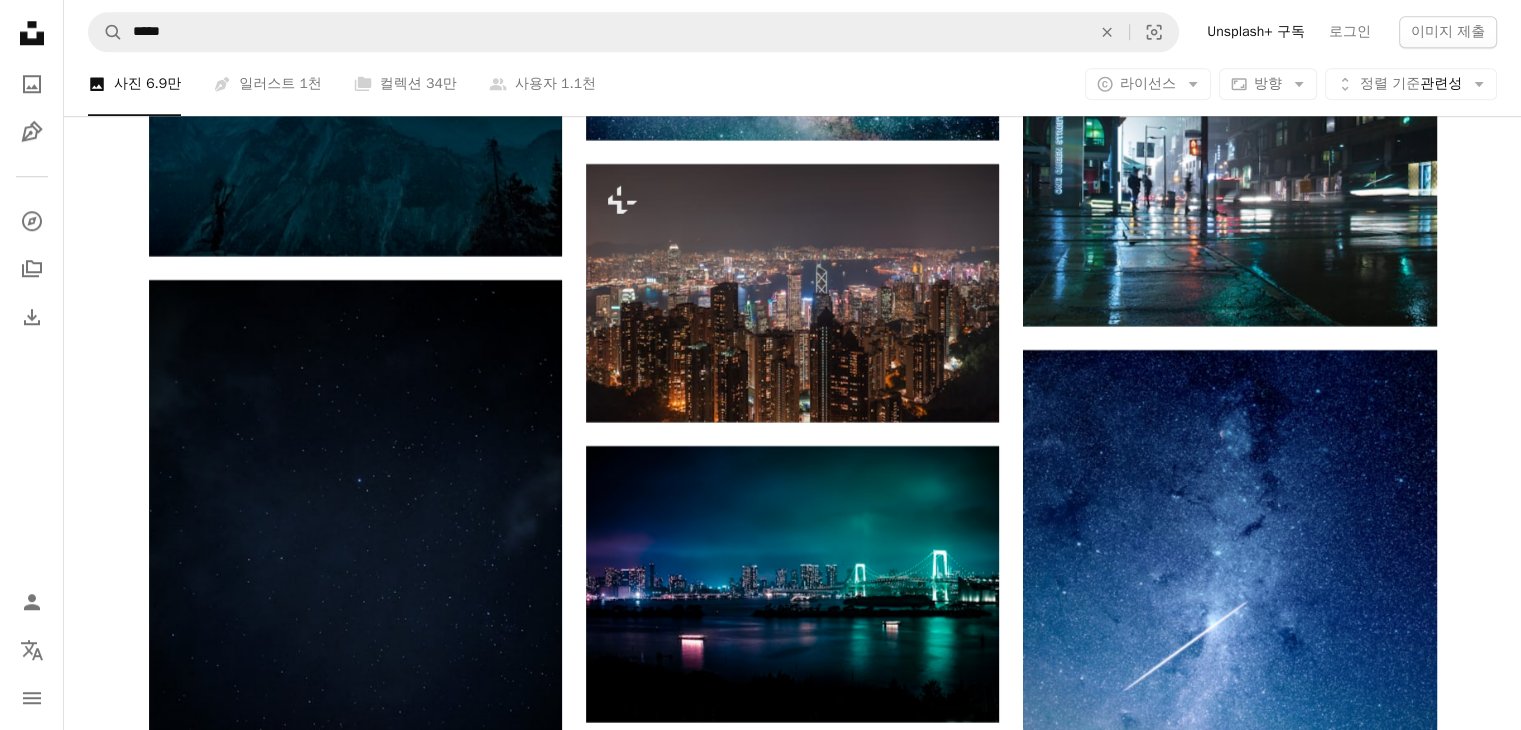 scroll, scrollTop: 9600, scrollLeft: 0, axis: vertical 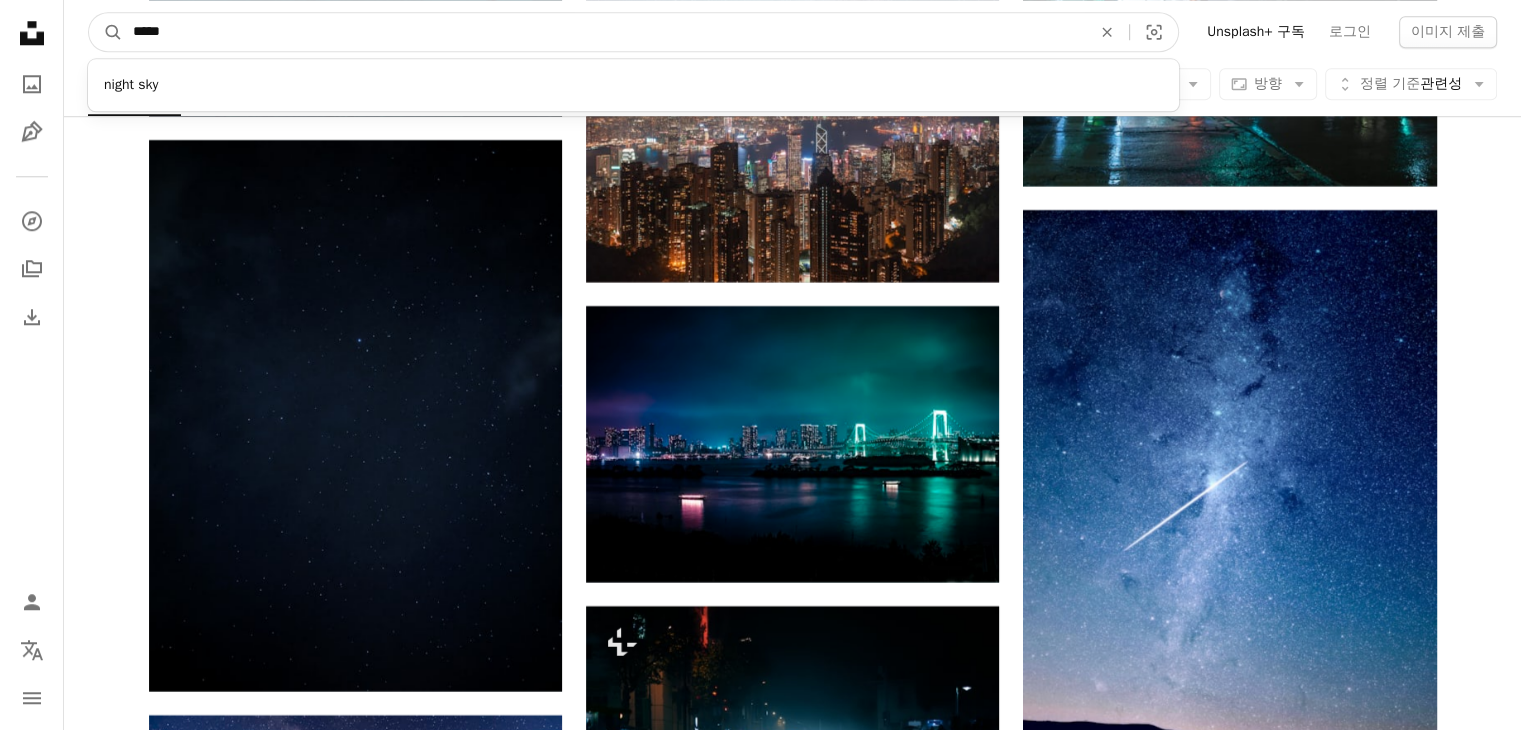 drag, startPoint x: 540, startPoint y: 25, endPoint x: 0, endPoint y: 141, distance: 552.3187 